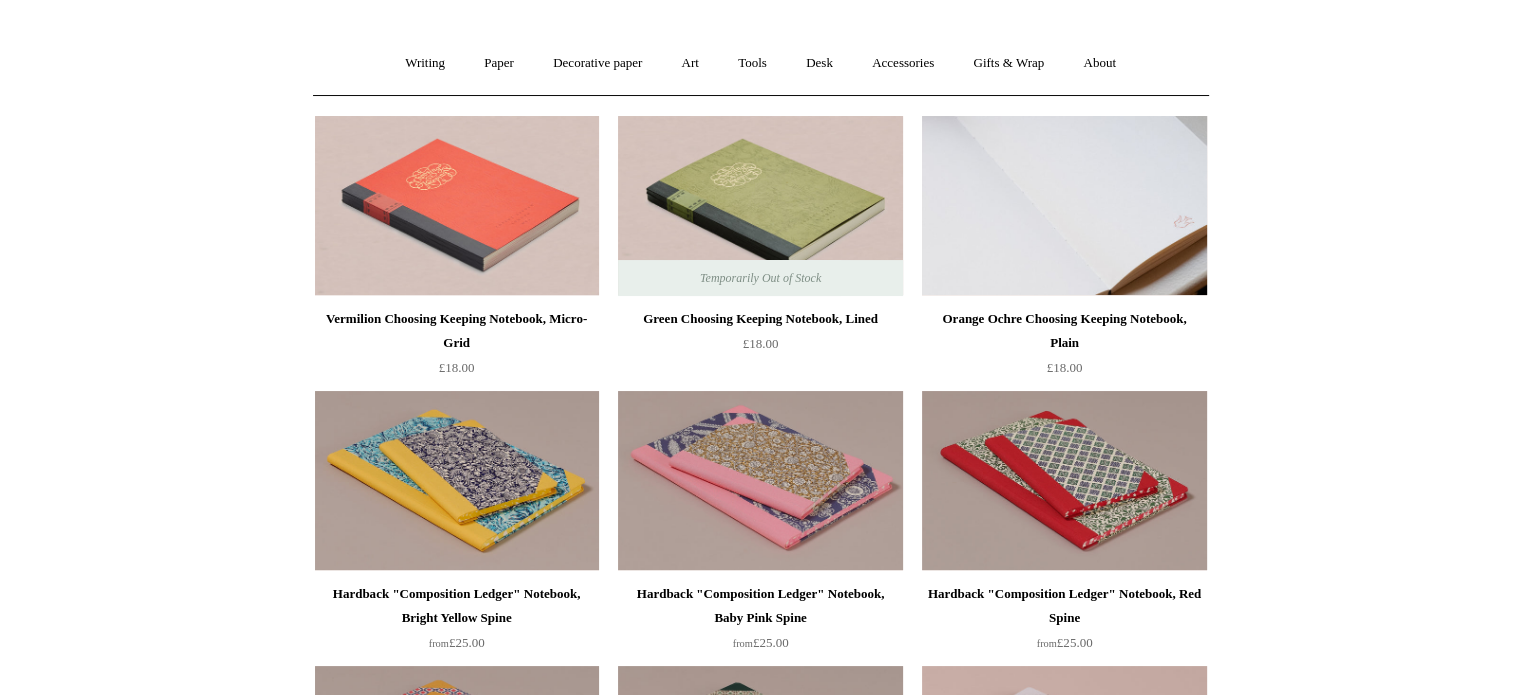 scroll, scrollTop: 200, scrollLeft: 0, axis: vertical 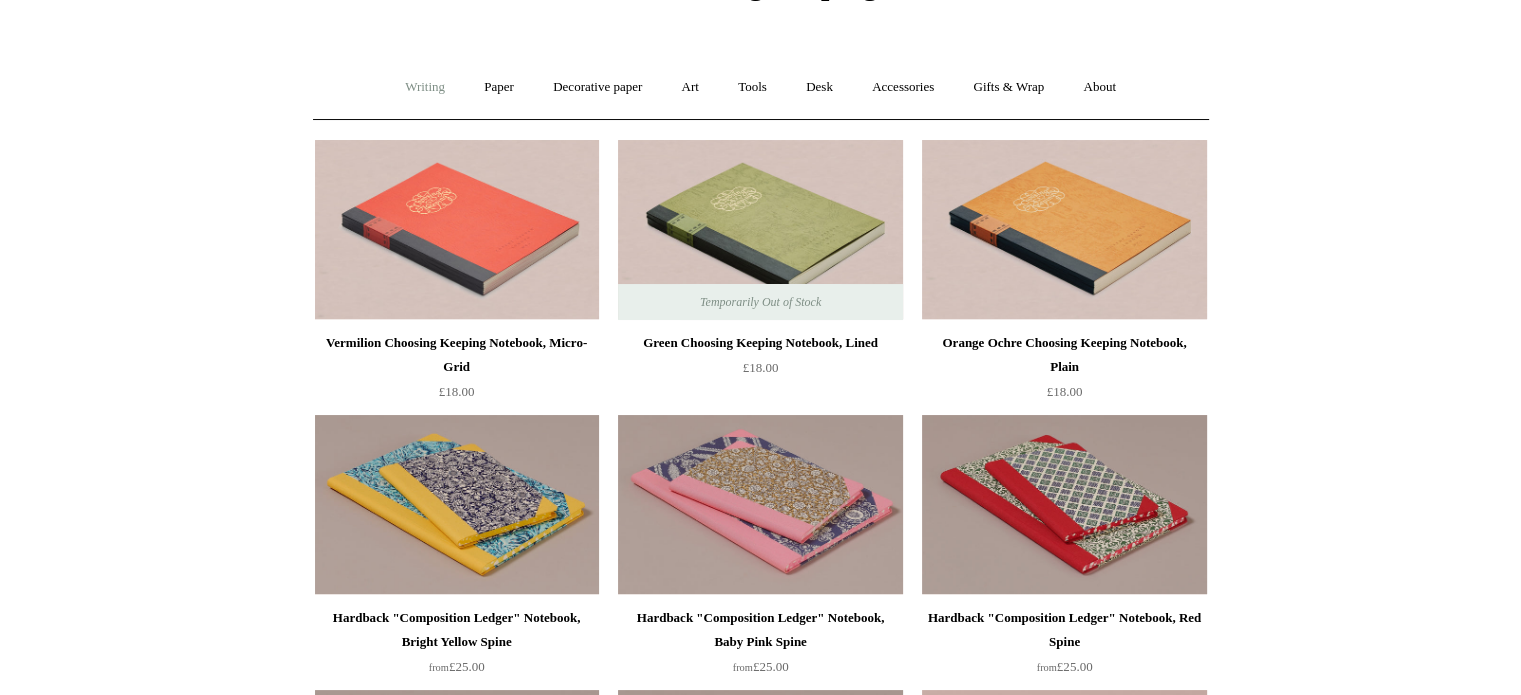 click on "Writing +" at bounding box center [425, 87] 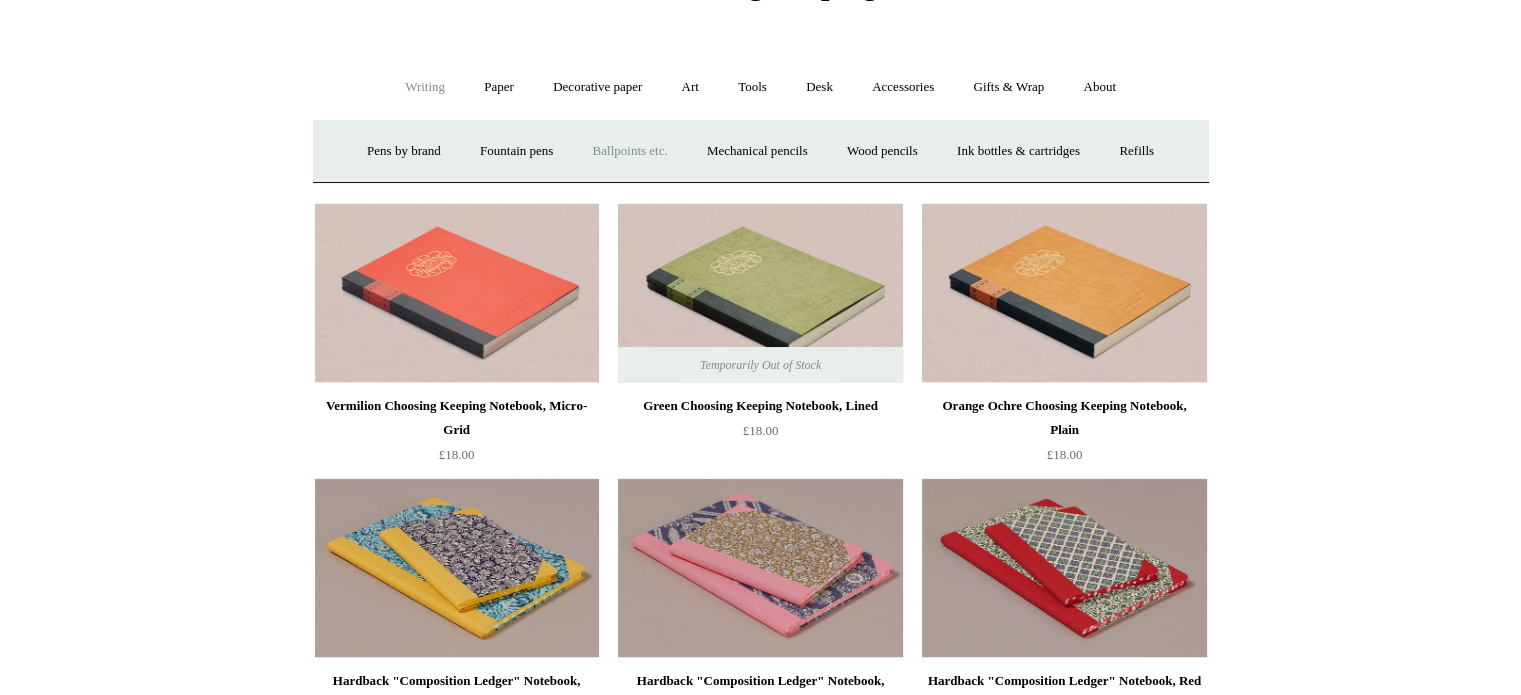 click on "Ballpoints etc. +" at bounding box center (630, 151) 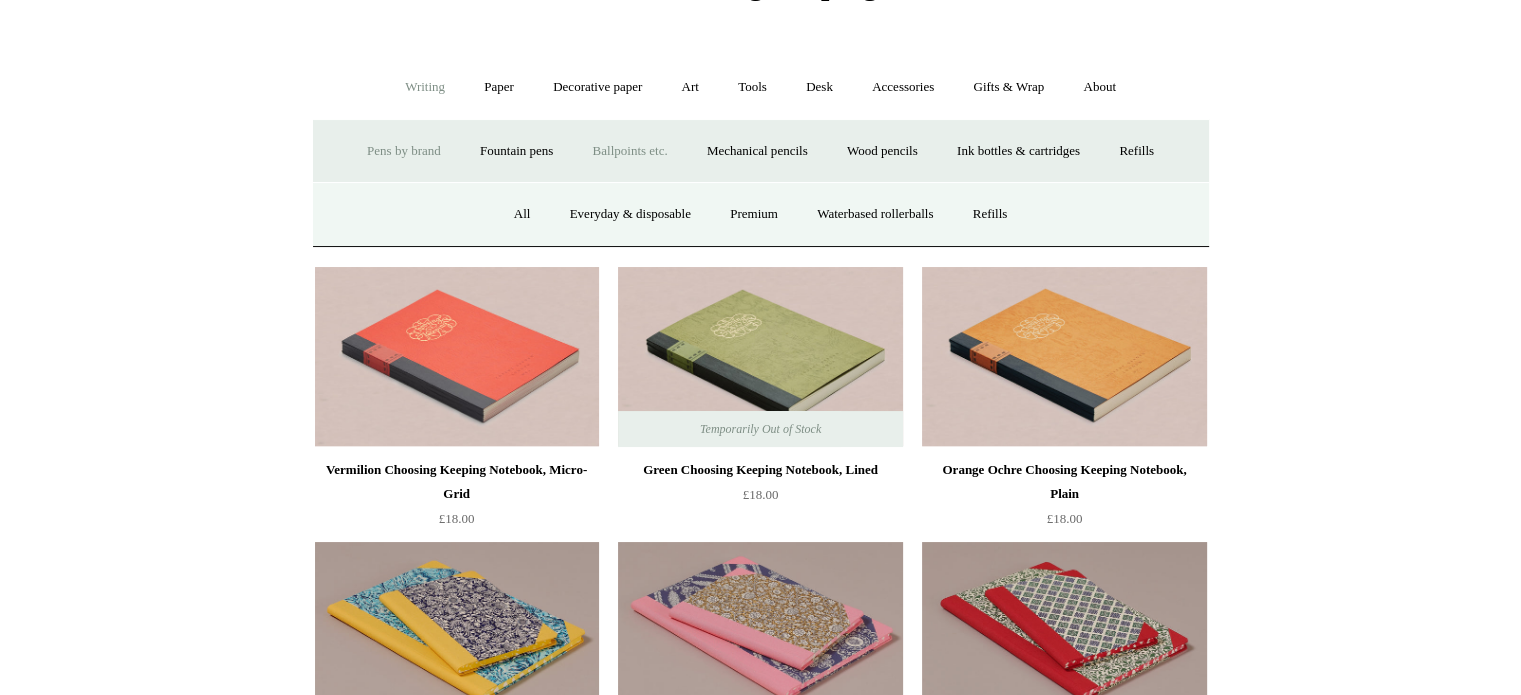 click on "Pens by brand +" at bounding box center (404, 151) 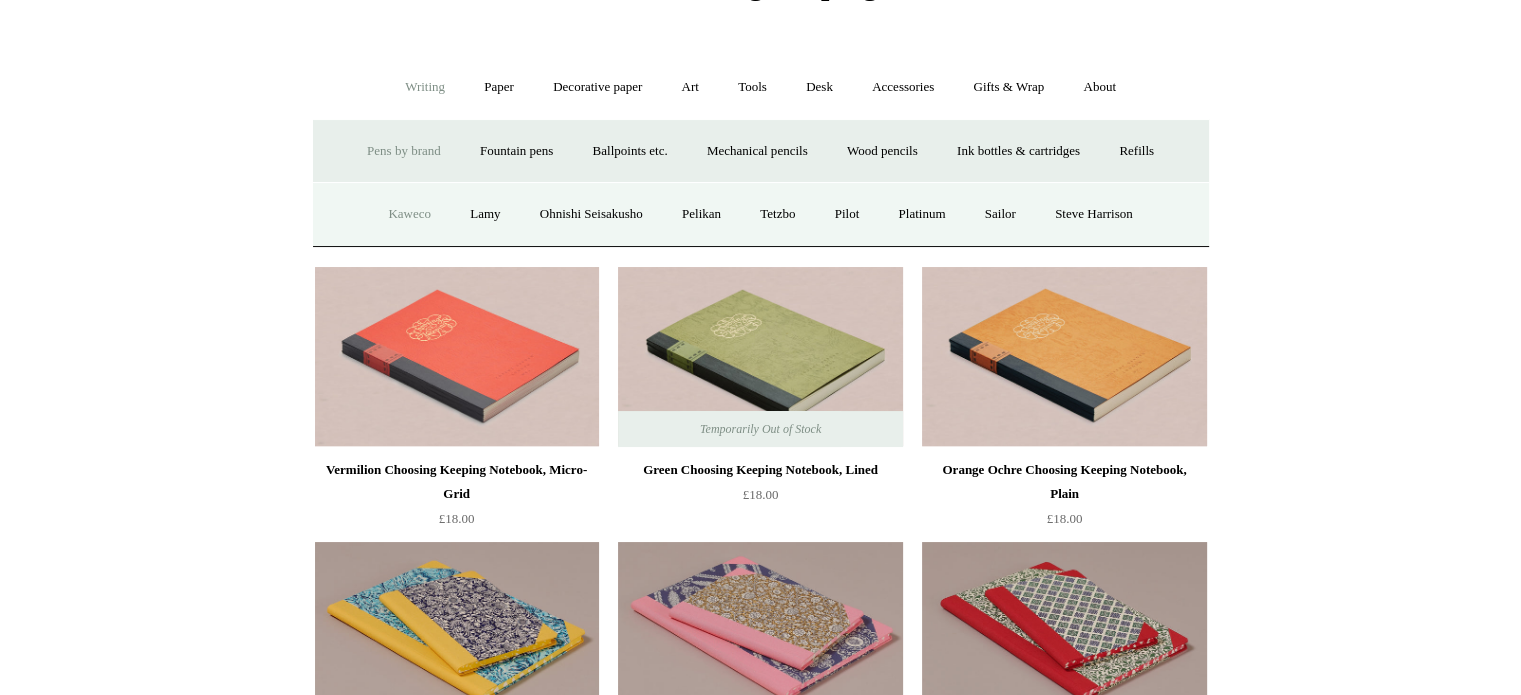 click on "Kaweco" at bounding box center (409, 214) 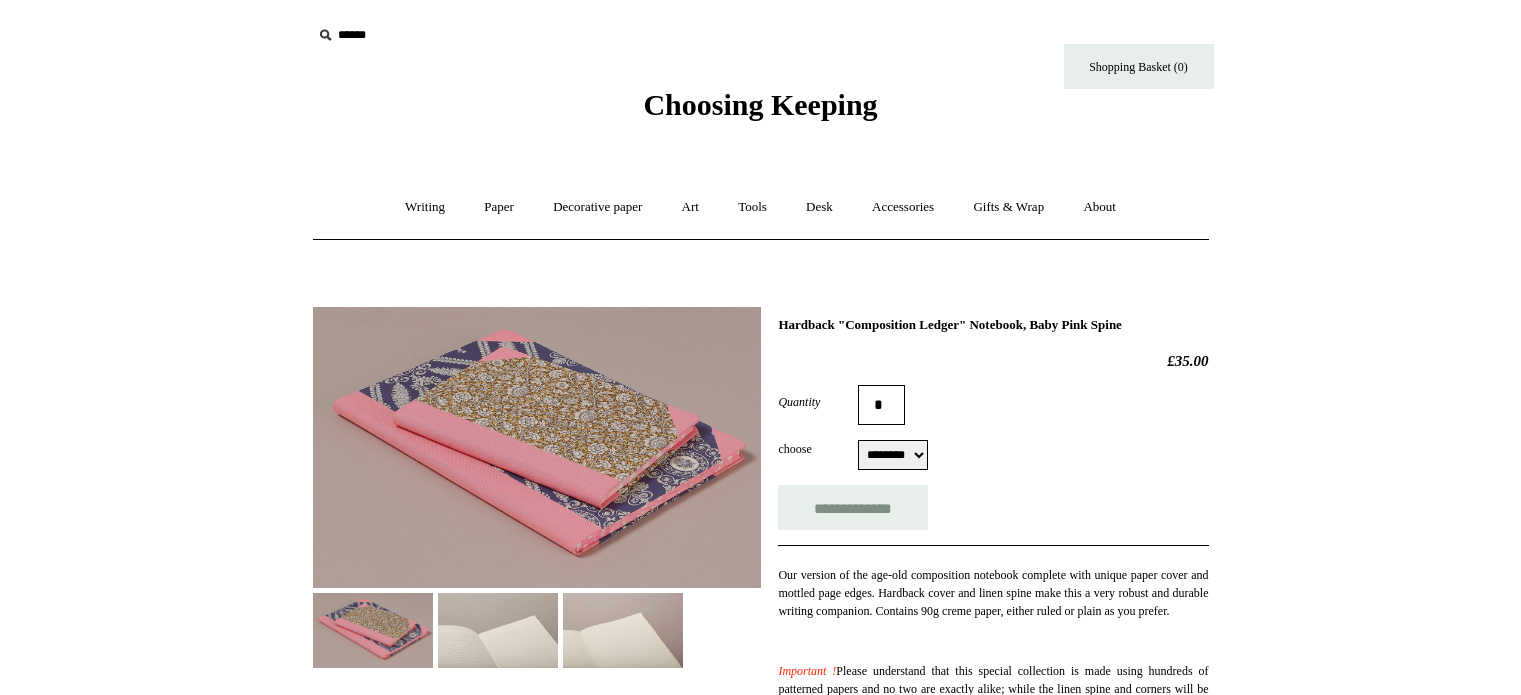 select on "********" 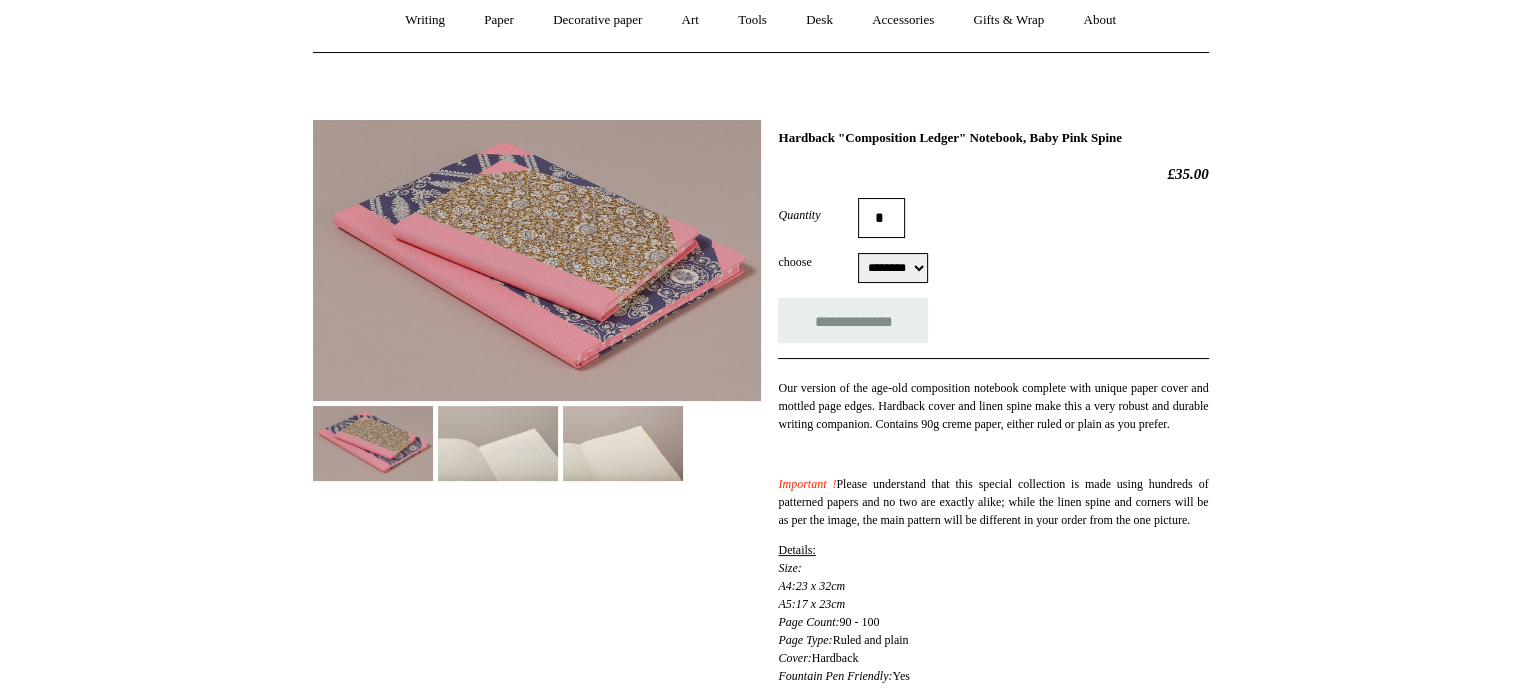 scroll, scrollTop: 200, scrollLeft: 0, axis: vertical 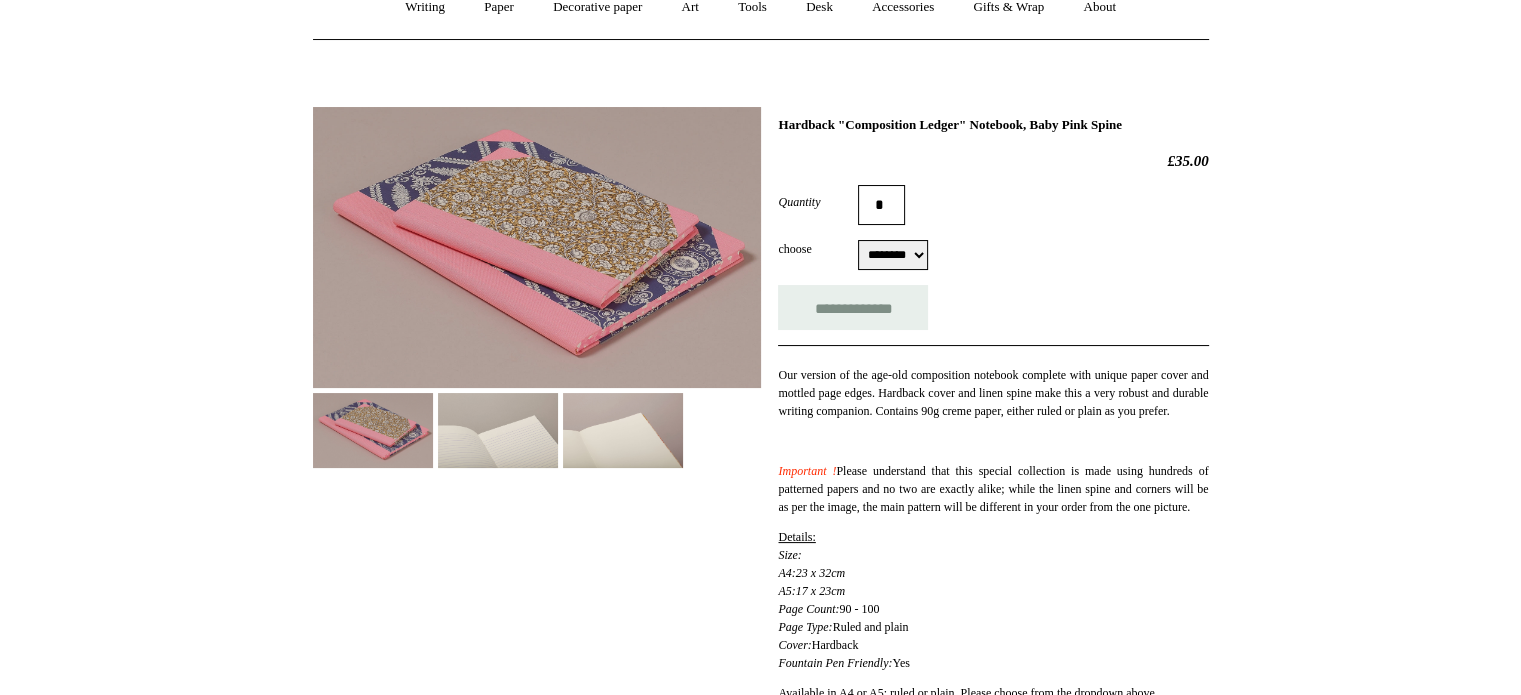 click at bounding box center [537, 247] 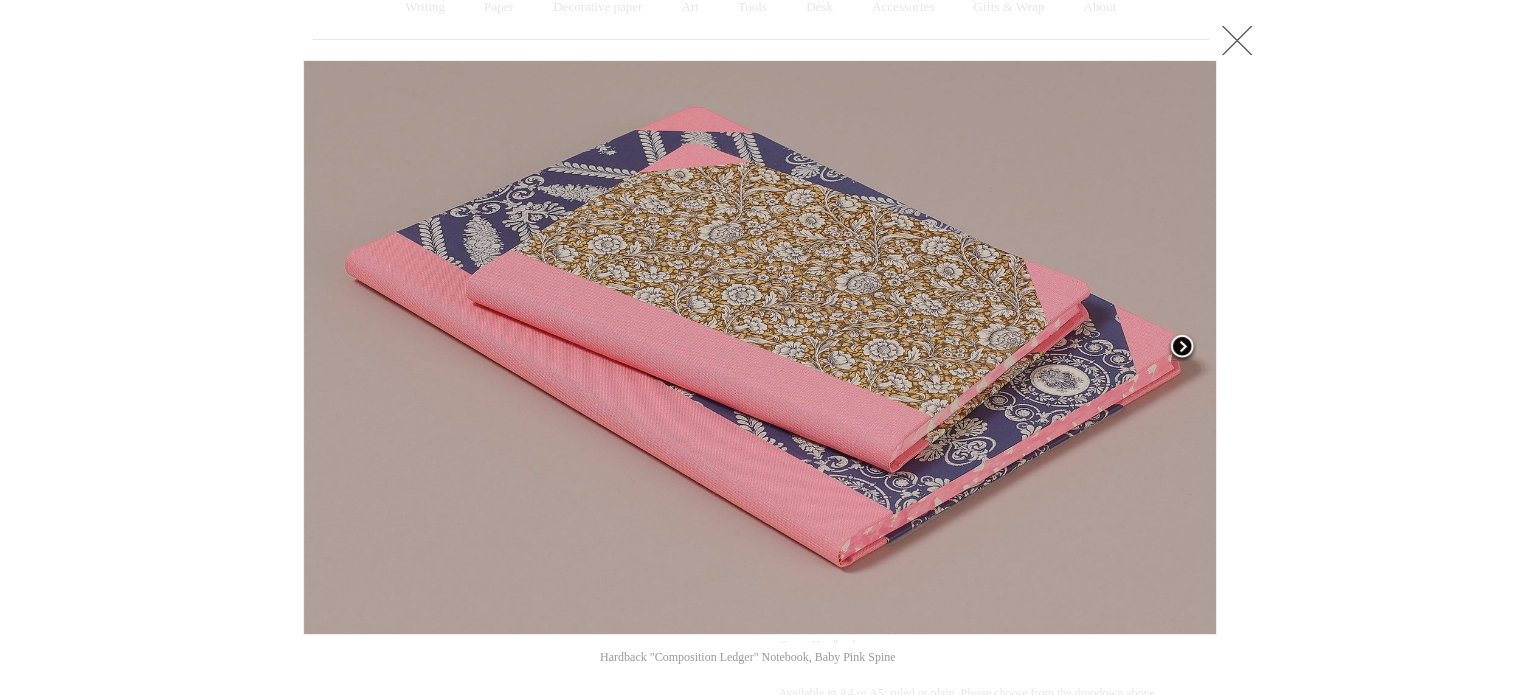 click at bounding box center (1182, 348) 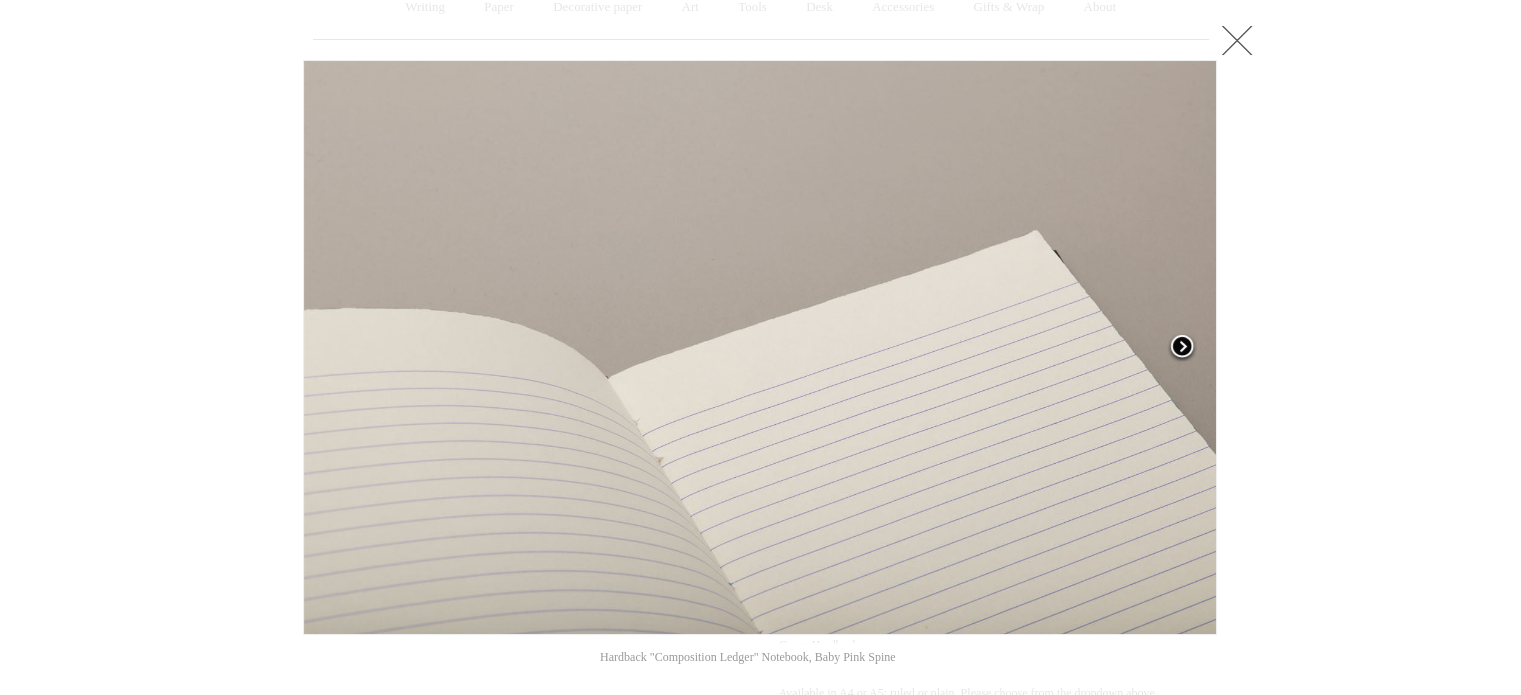 click at bounding box center [1182, 348] 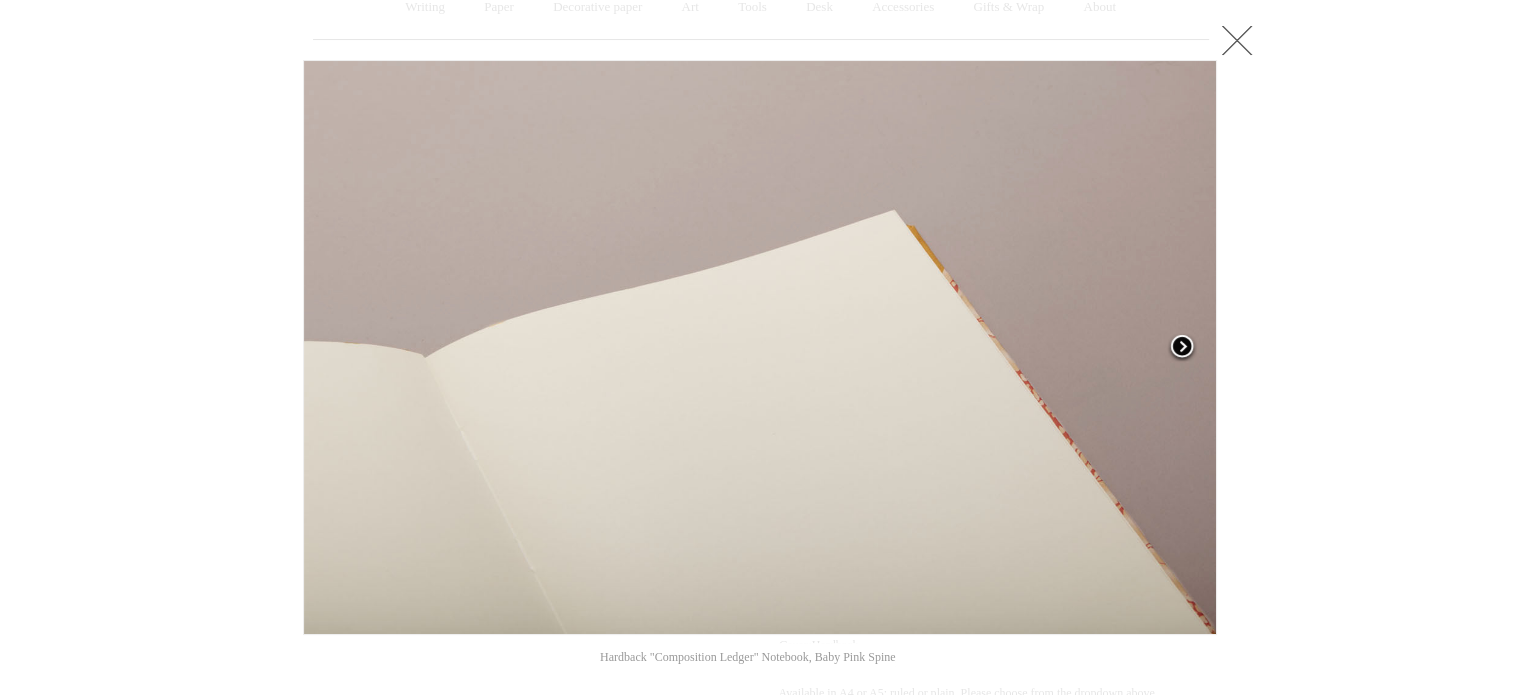 click at bounding box center [1182, 348] 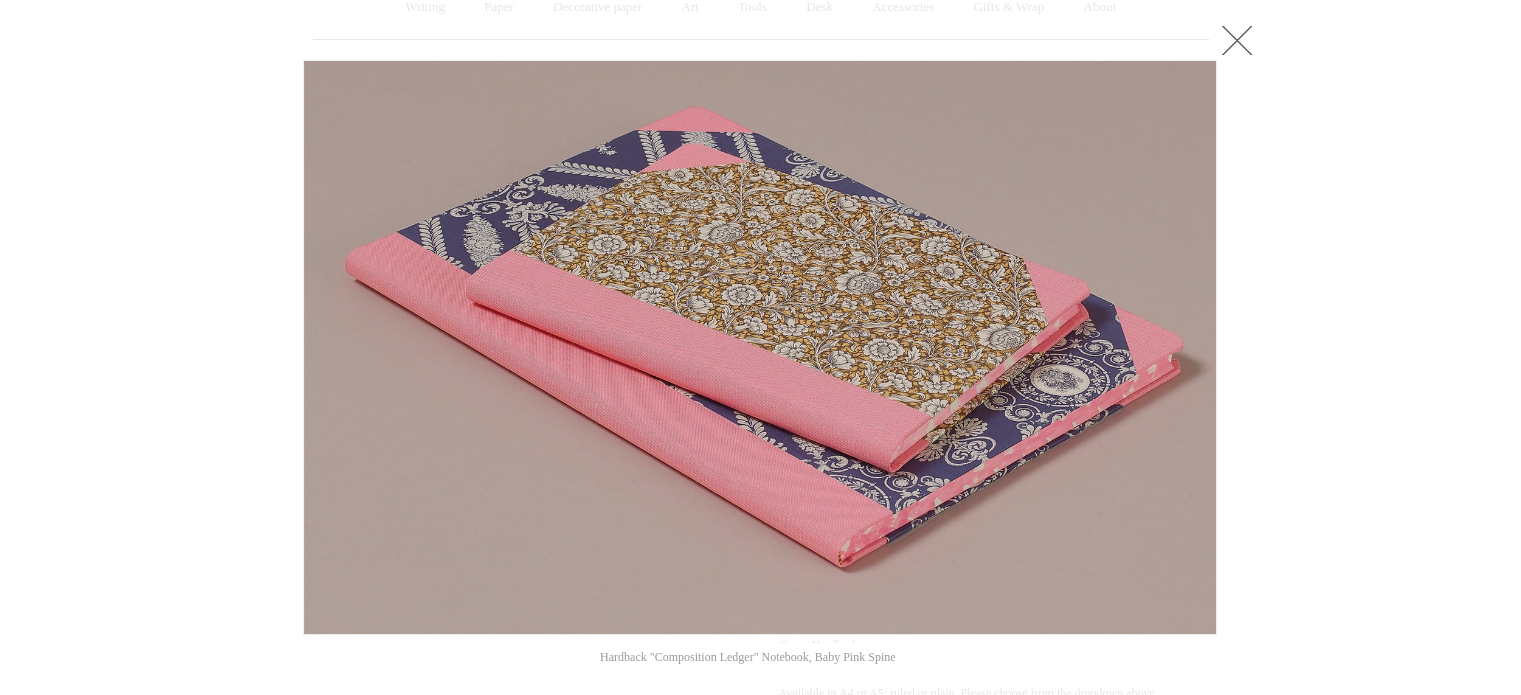 click at bounding box center (760, 347) 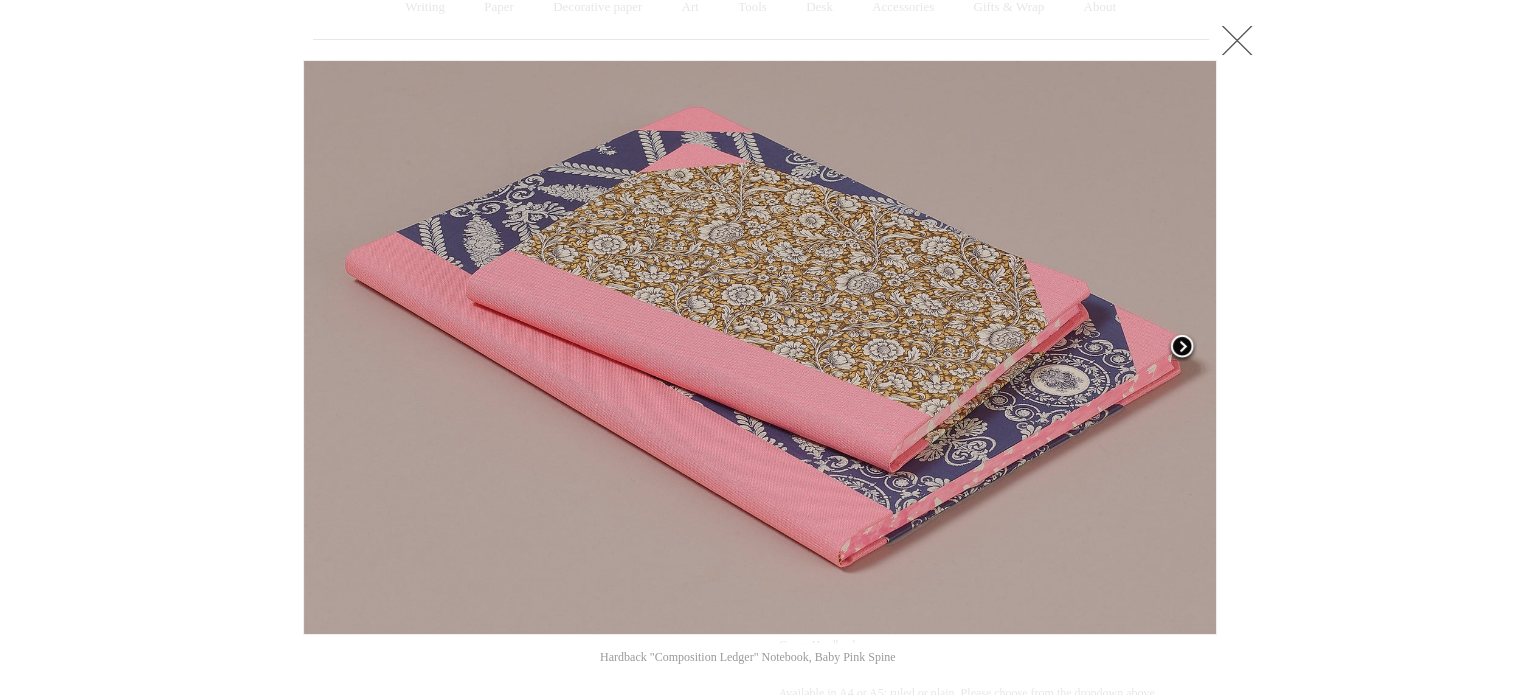 click at bounding box center [1182, 348] 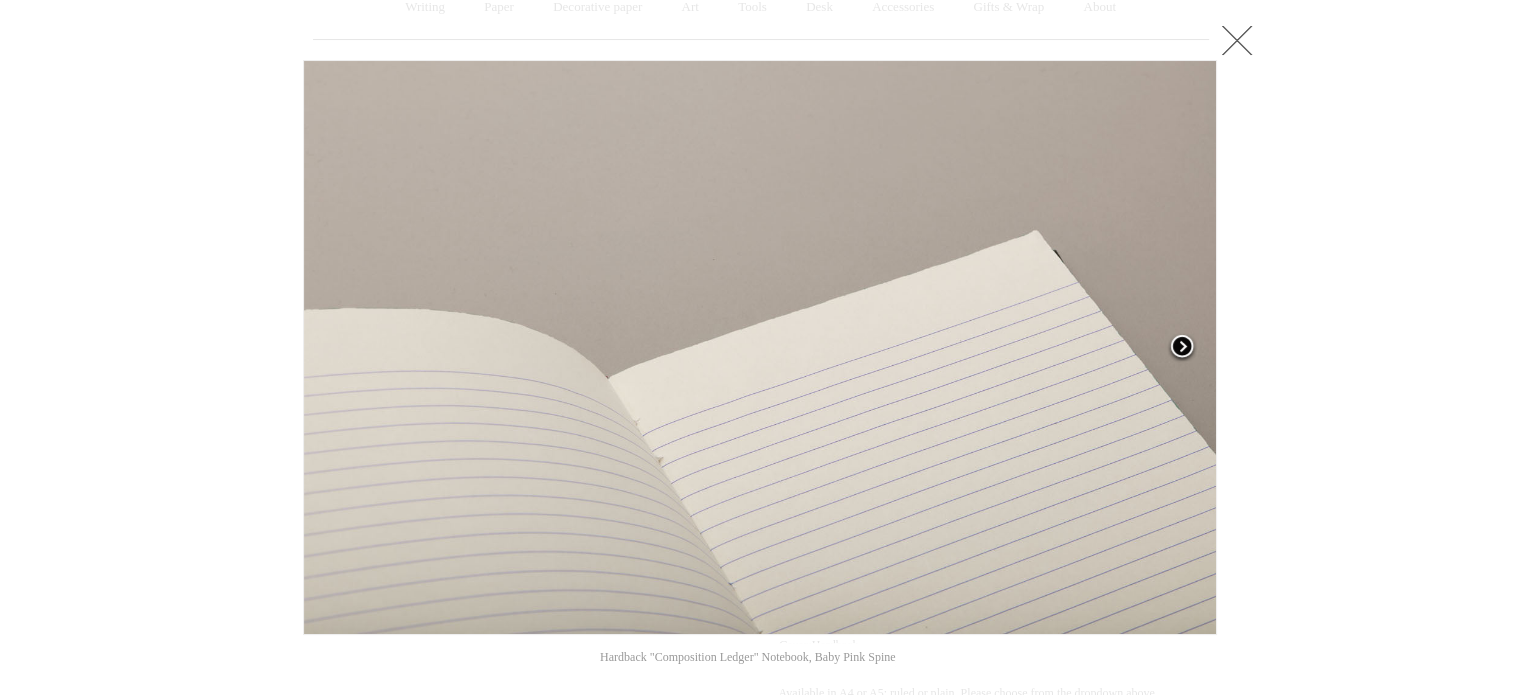 click at bounding box center (1182, 348) 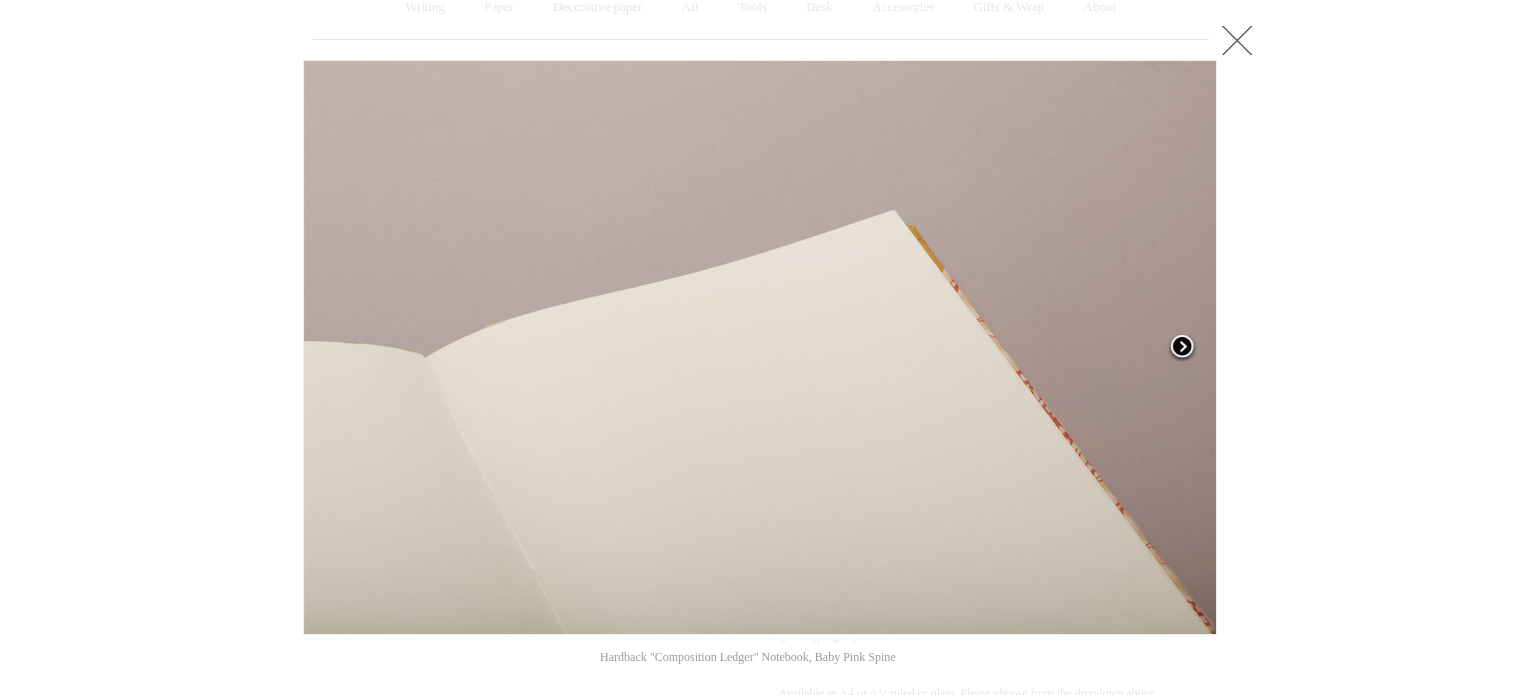 click at bounding box center (1182, 348) 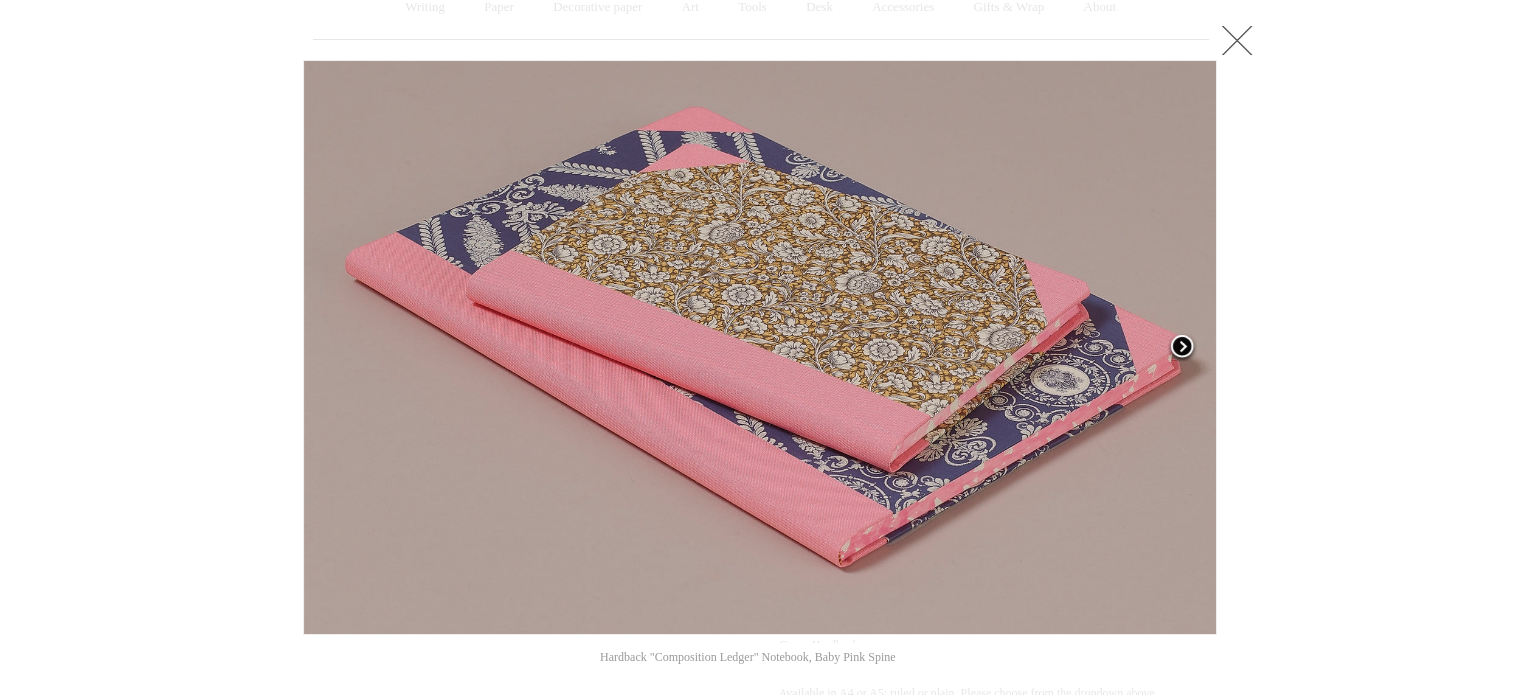 click at bounding box center (1182, 348) 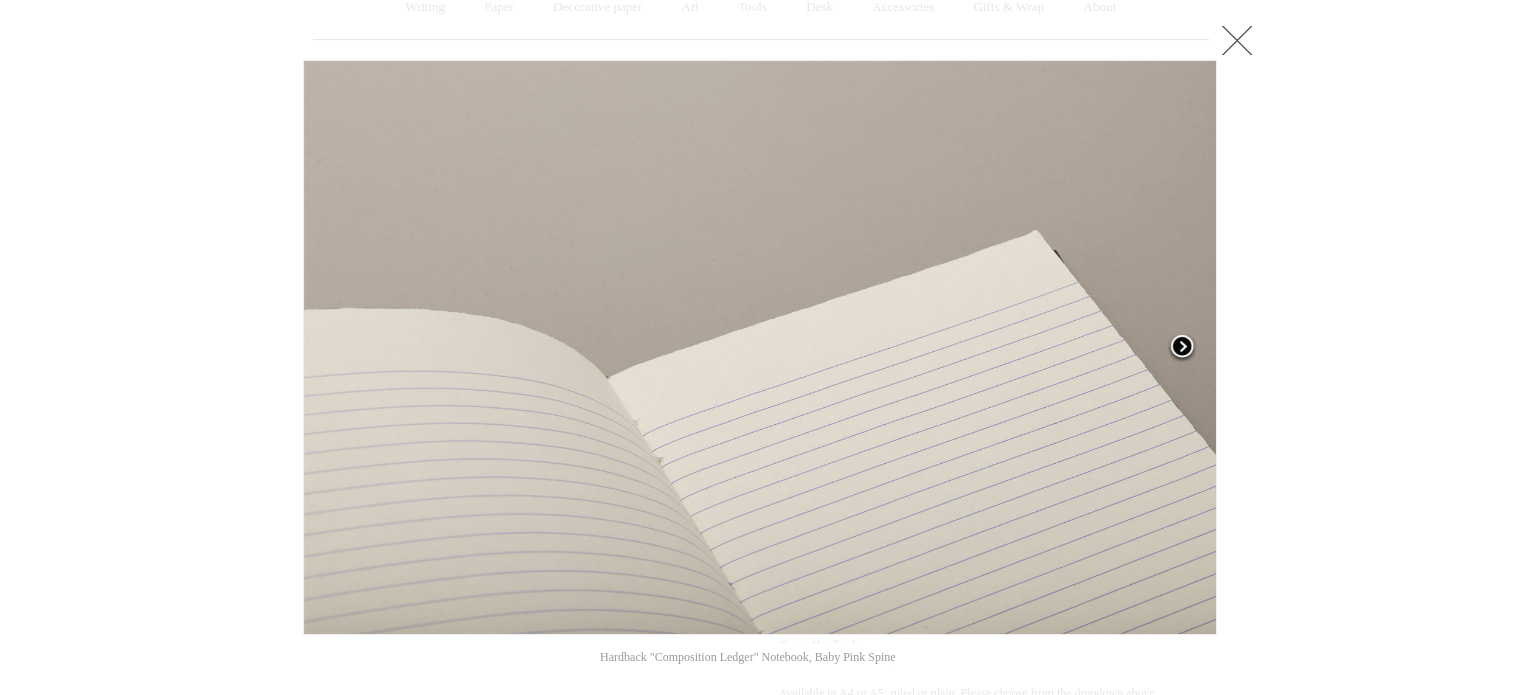 click at bounding box center [1182, 348] 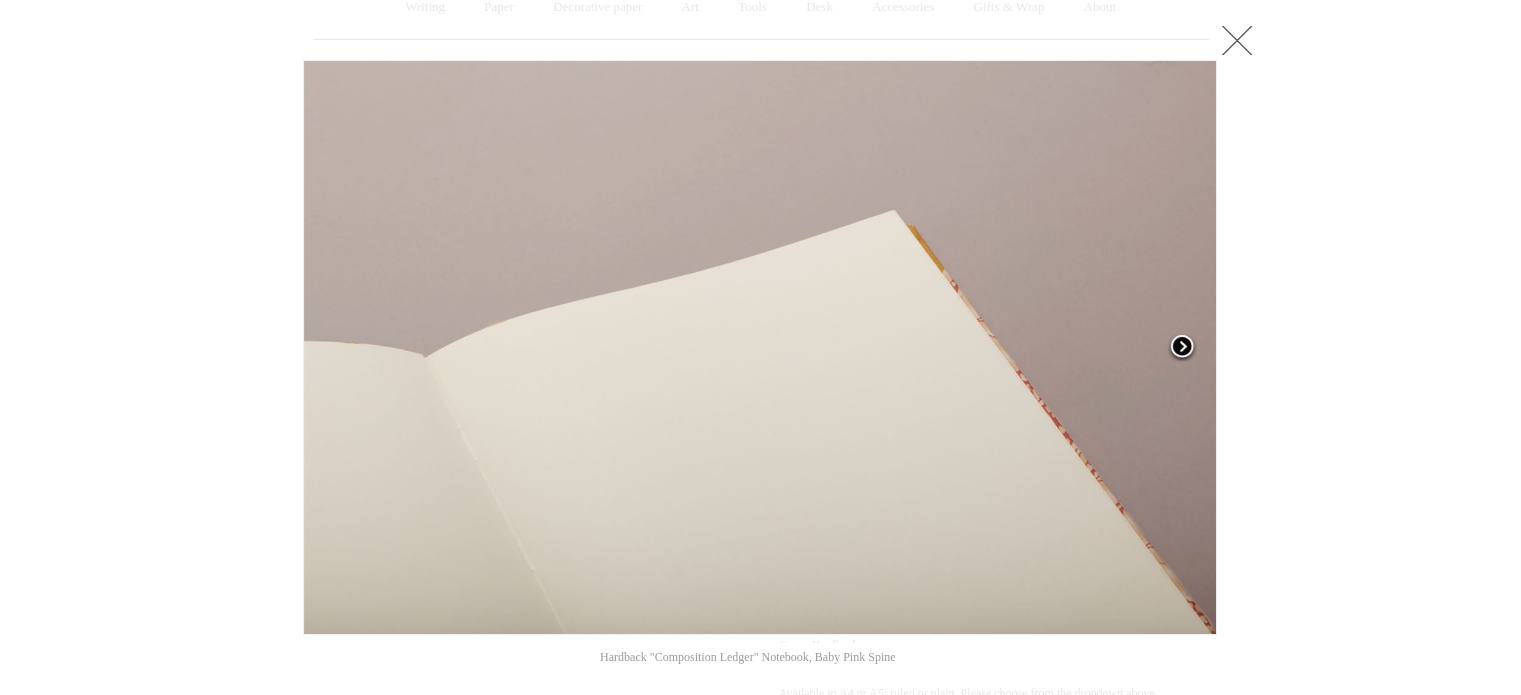 click at bounding box center (1182, 348) 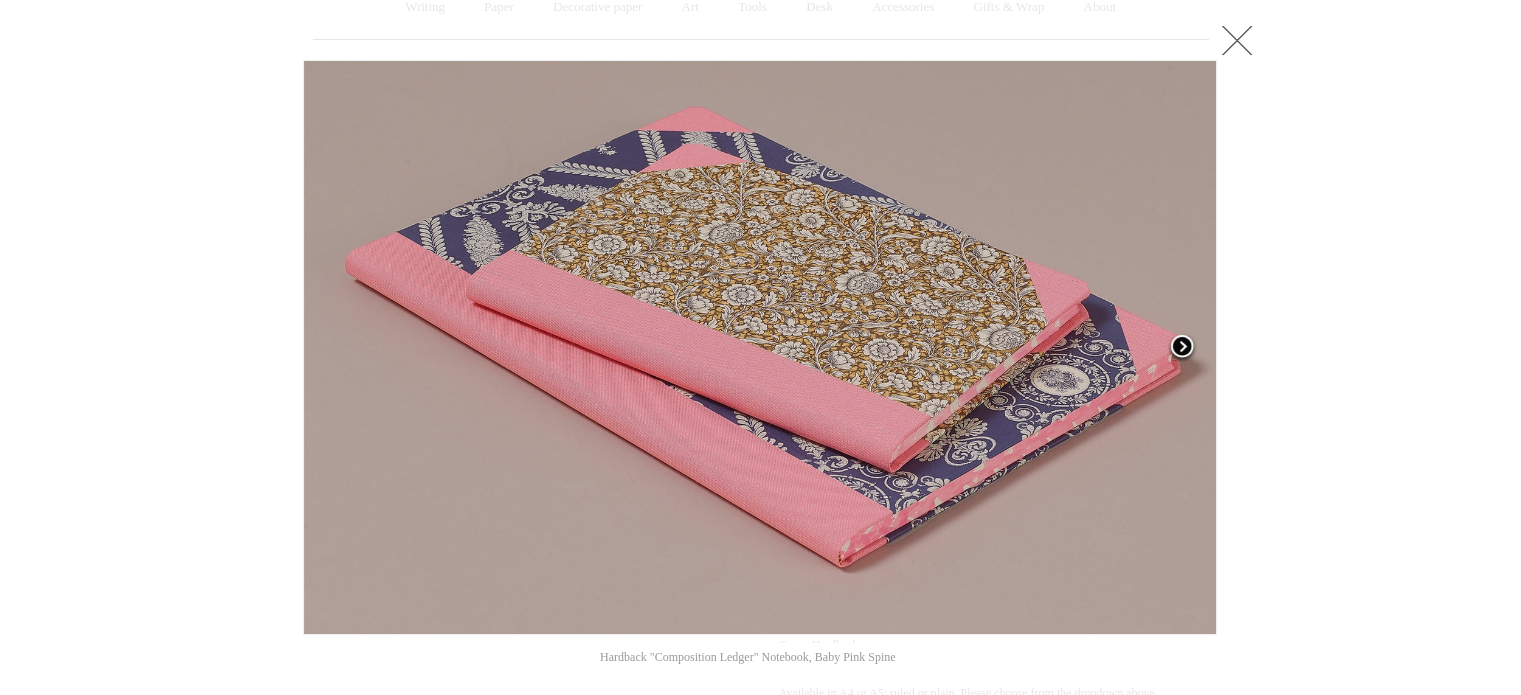 click at bounding box center [1057, 347] 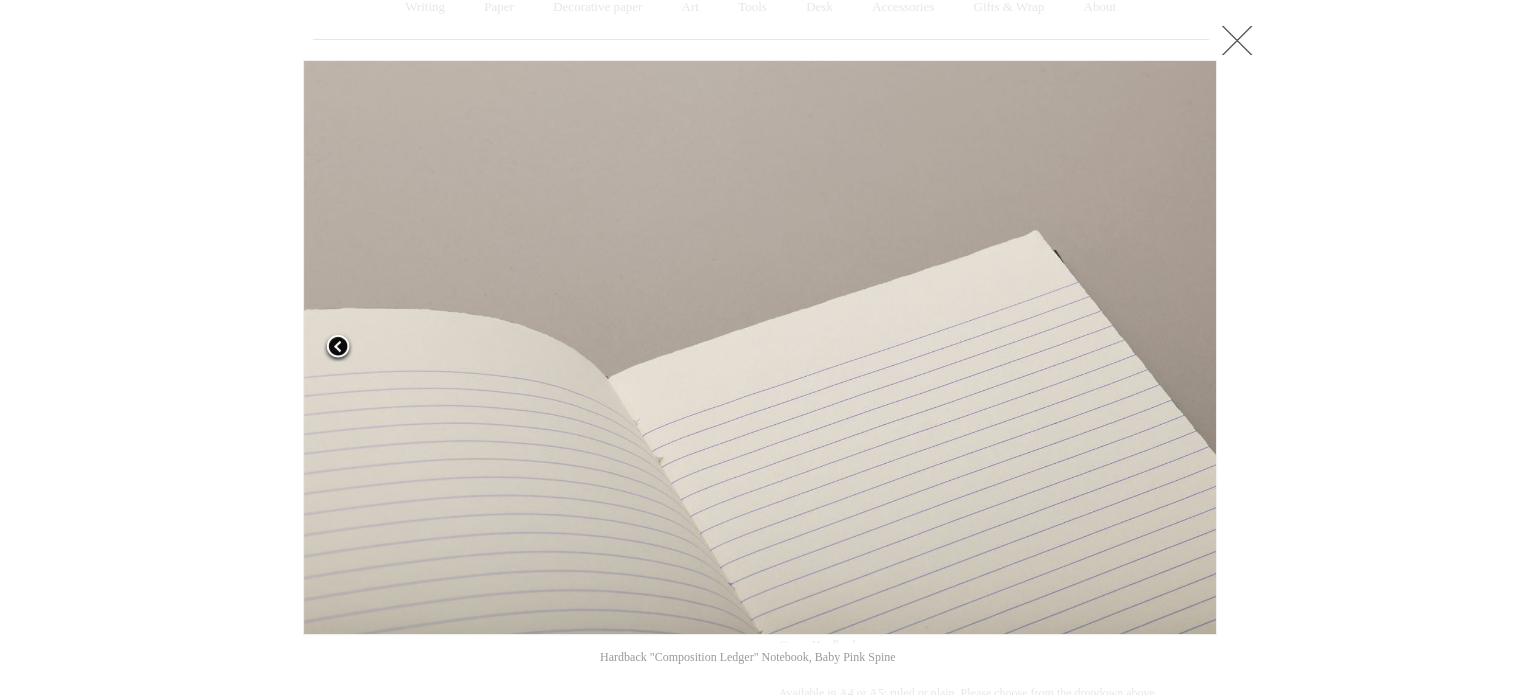 click at bounding box center (338, 348) 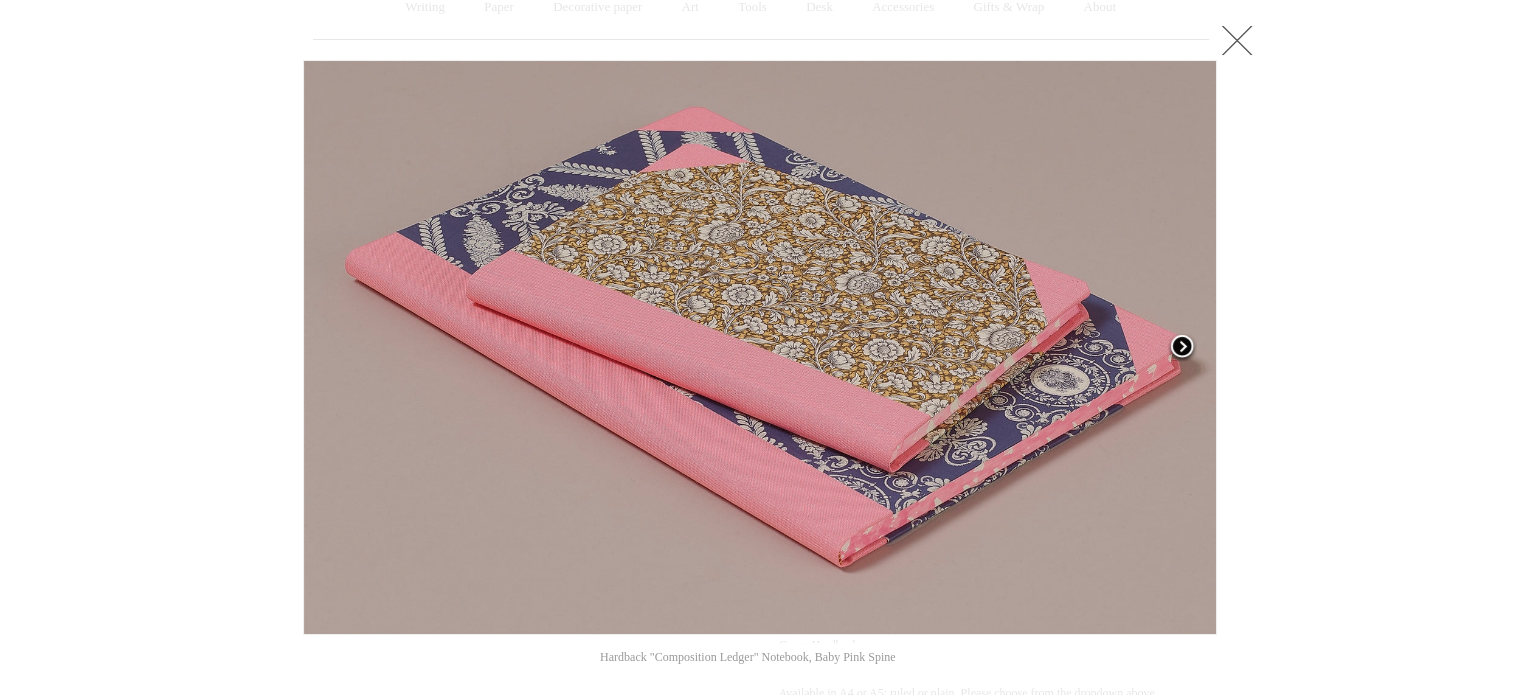 scroll, scrollTop: 200, scrollLeft: 0, axis: vertical 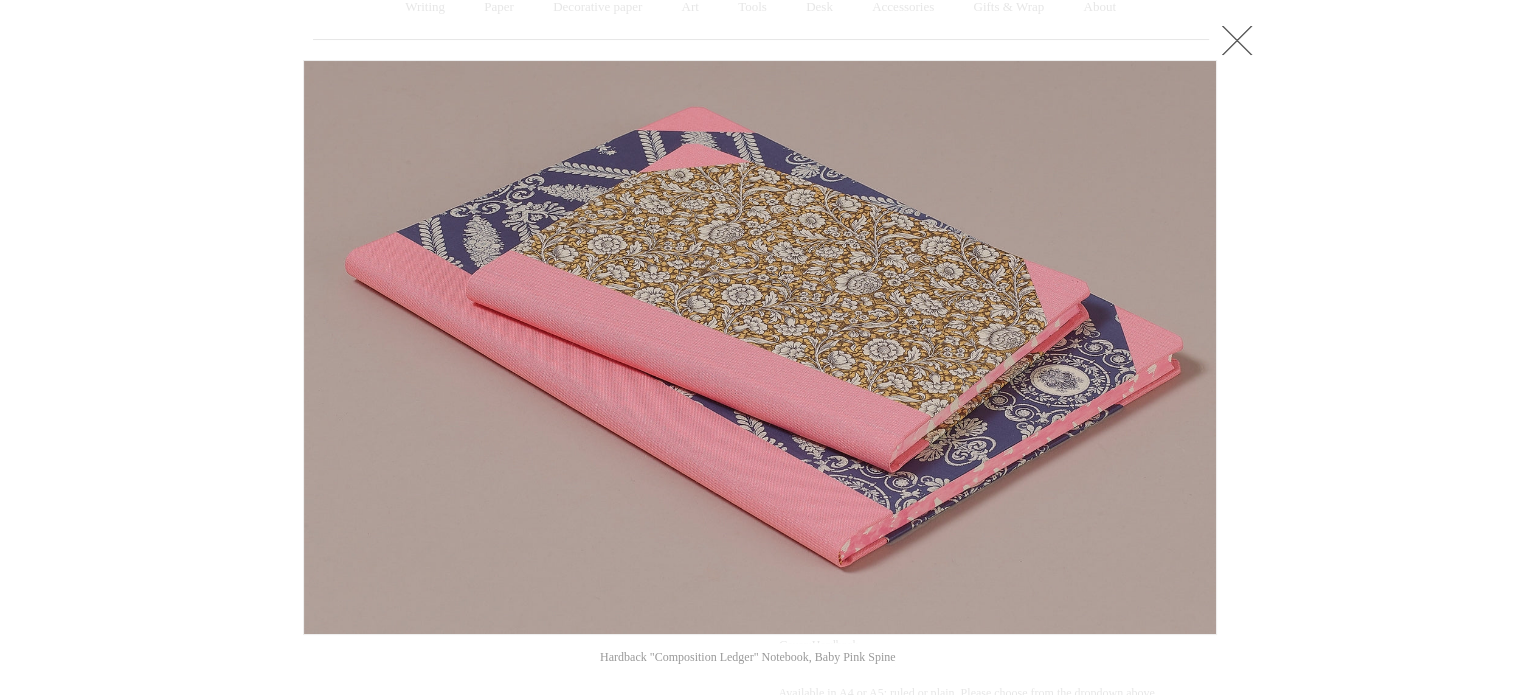 click at bounding box center (760, 628) 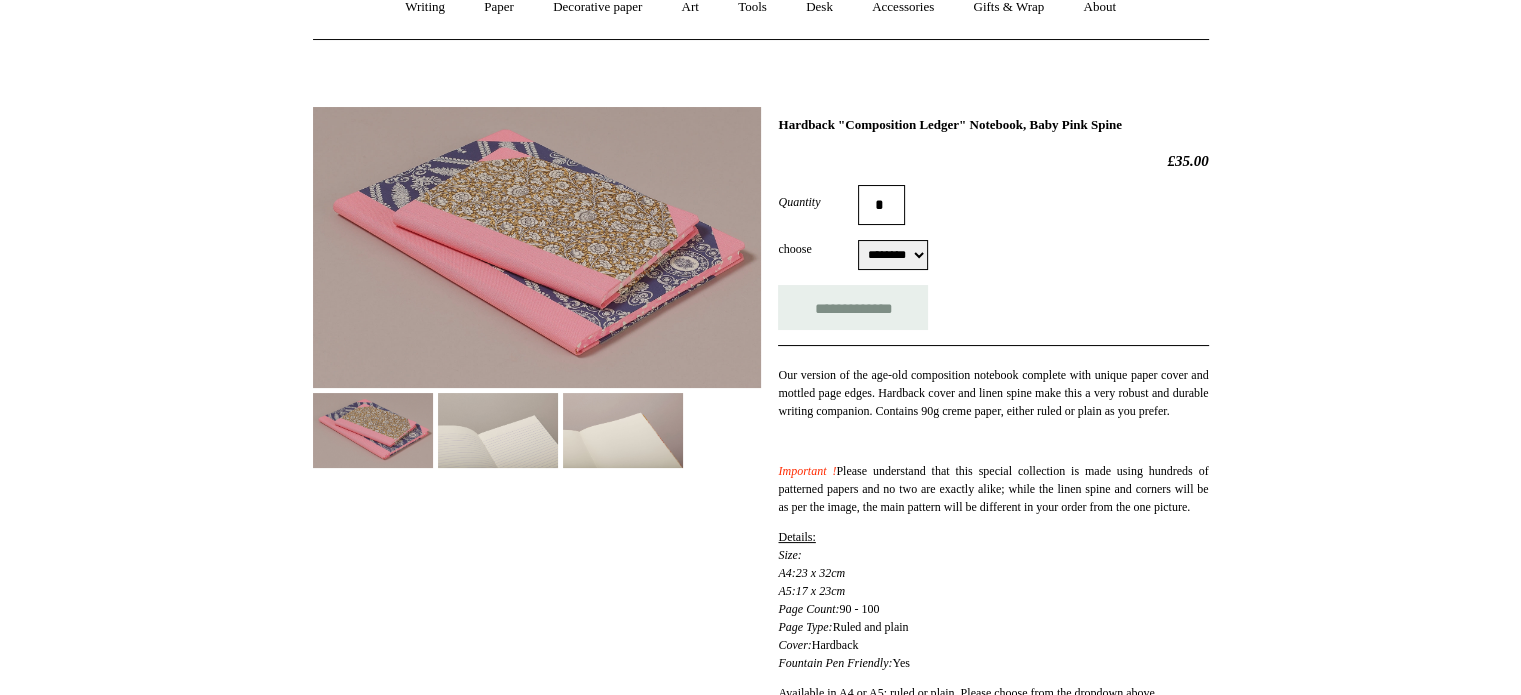 click at bounding box center (537, 247) 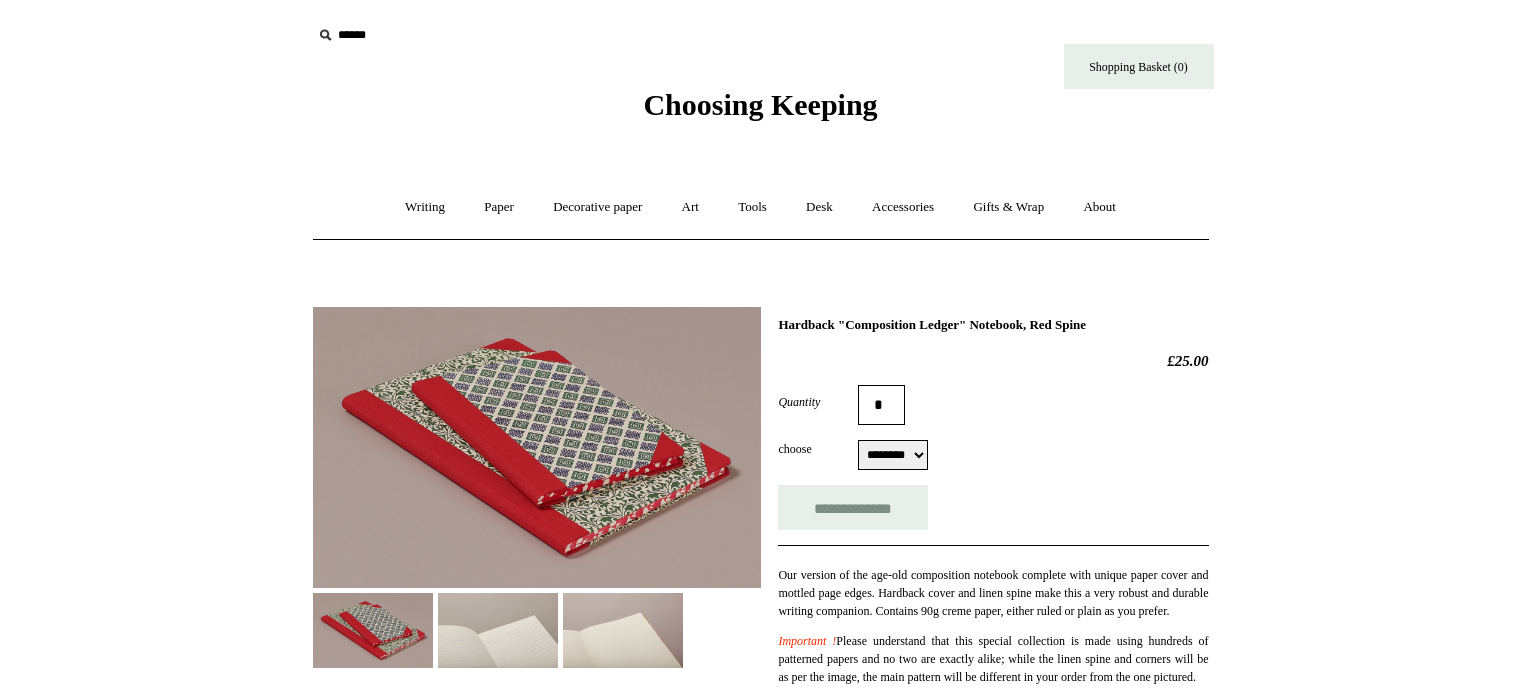 select on "********" 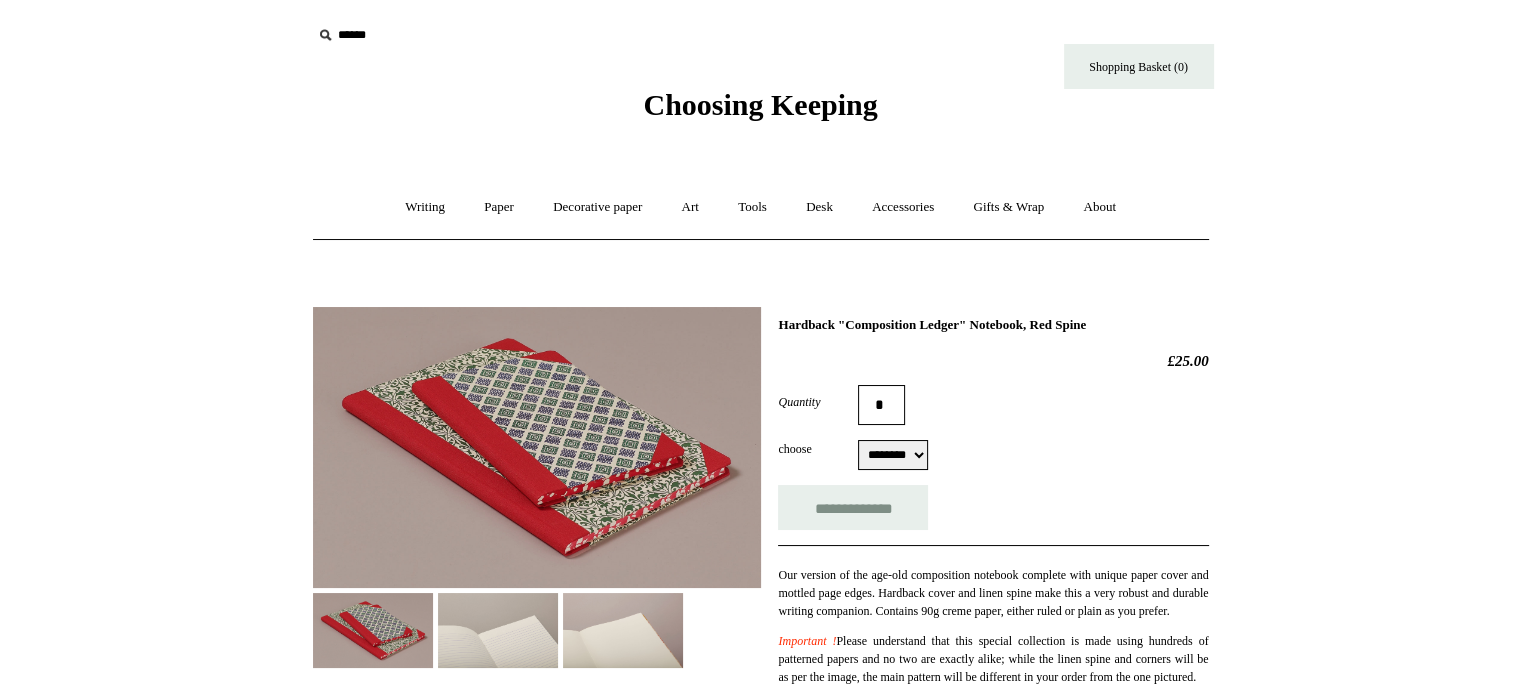 click at bounding box center (537, 447) 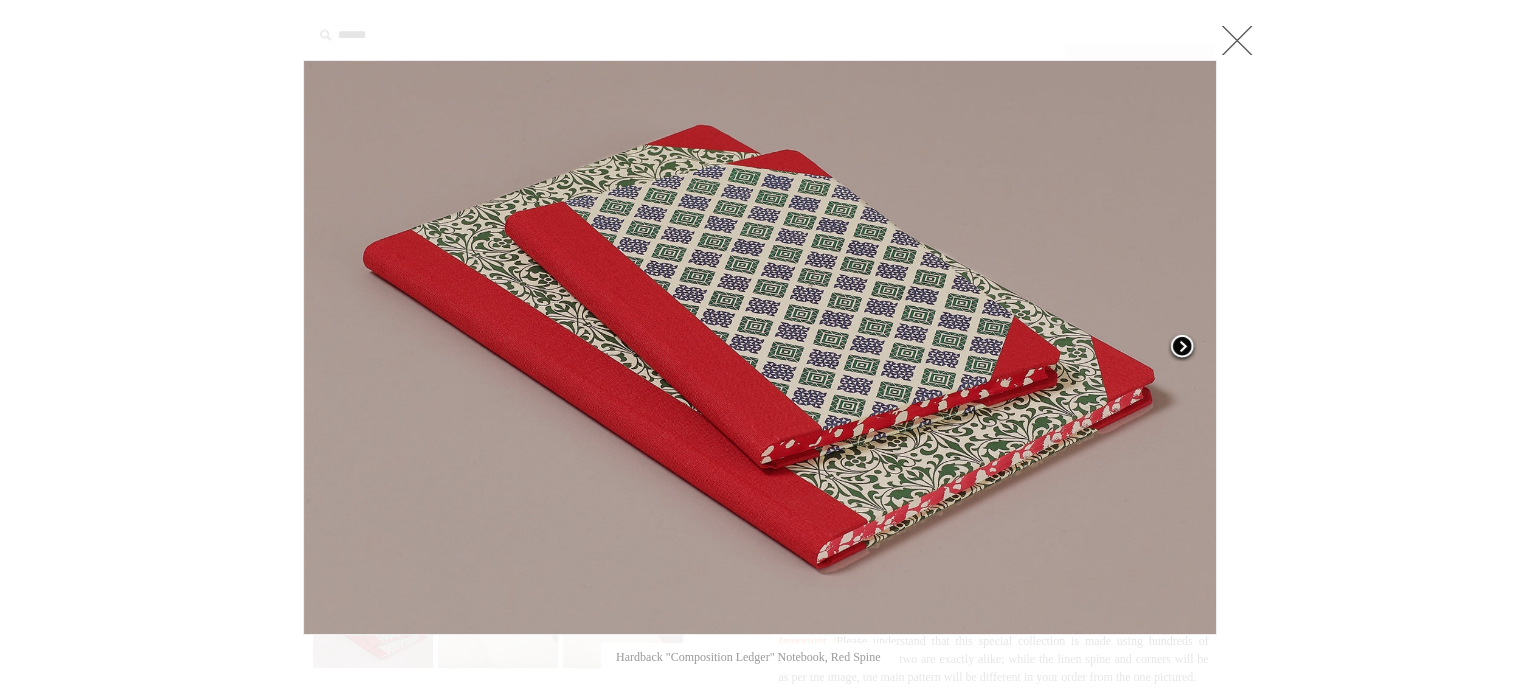 click at bounding box center [1182, 348] 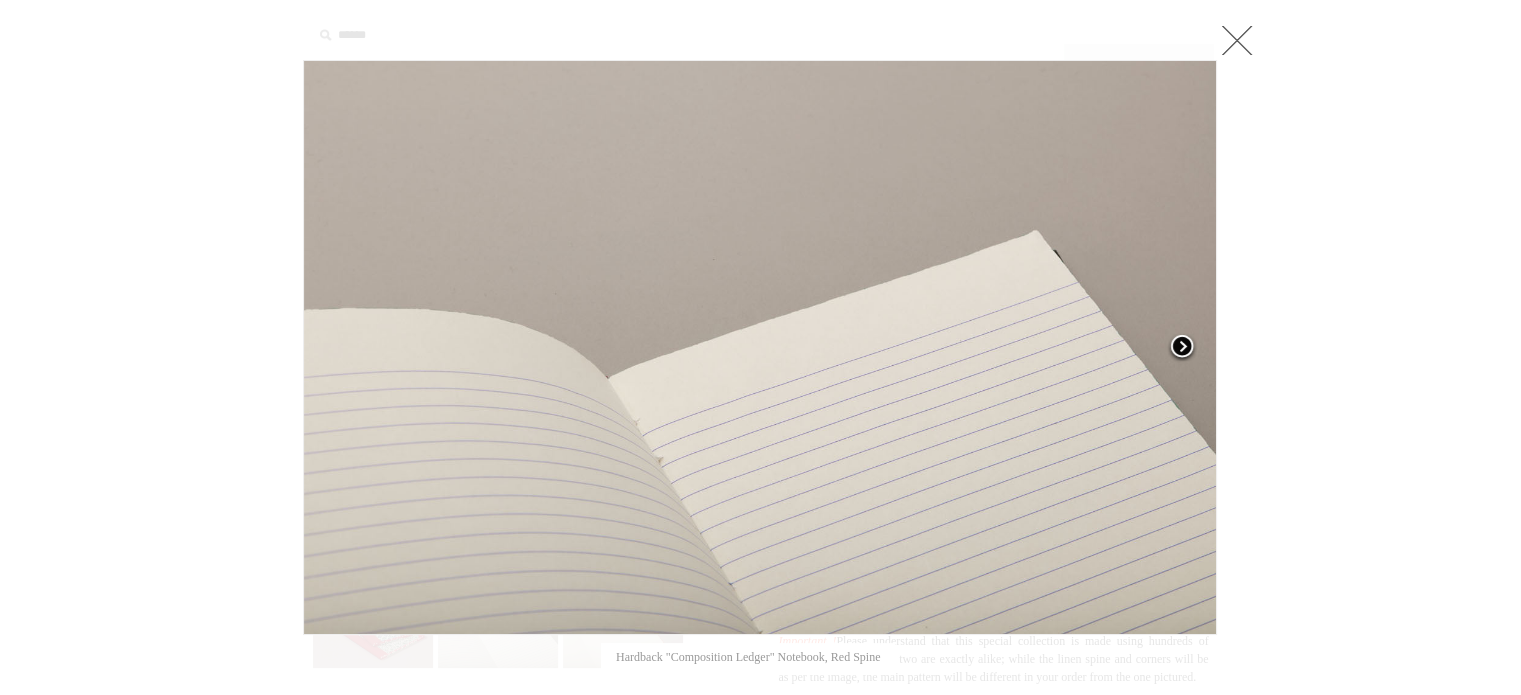 click at bounding box center [1182, 348] 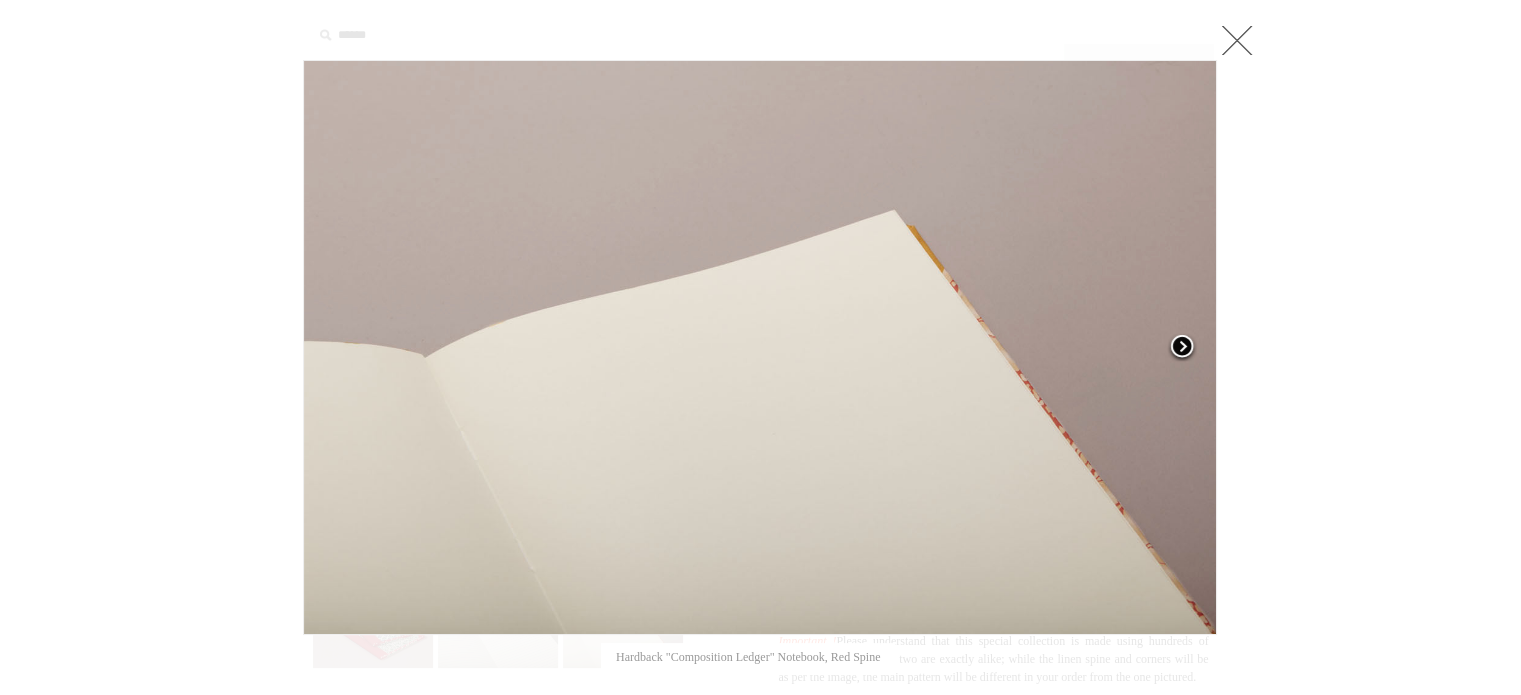 click at bounding box center (1182, 348) 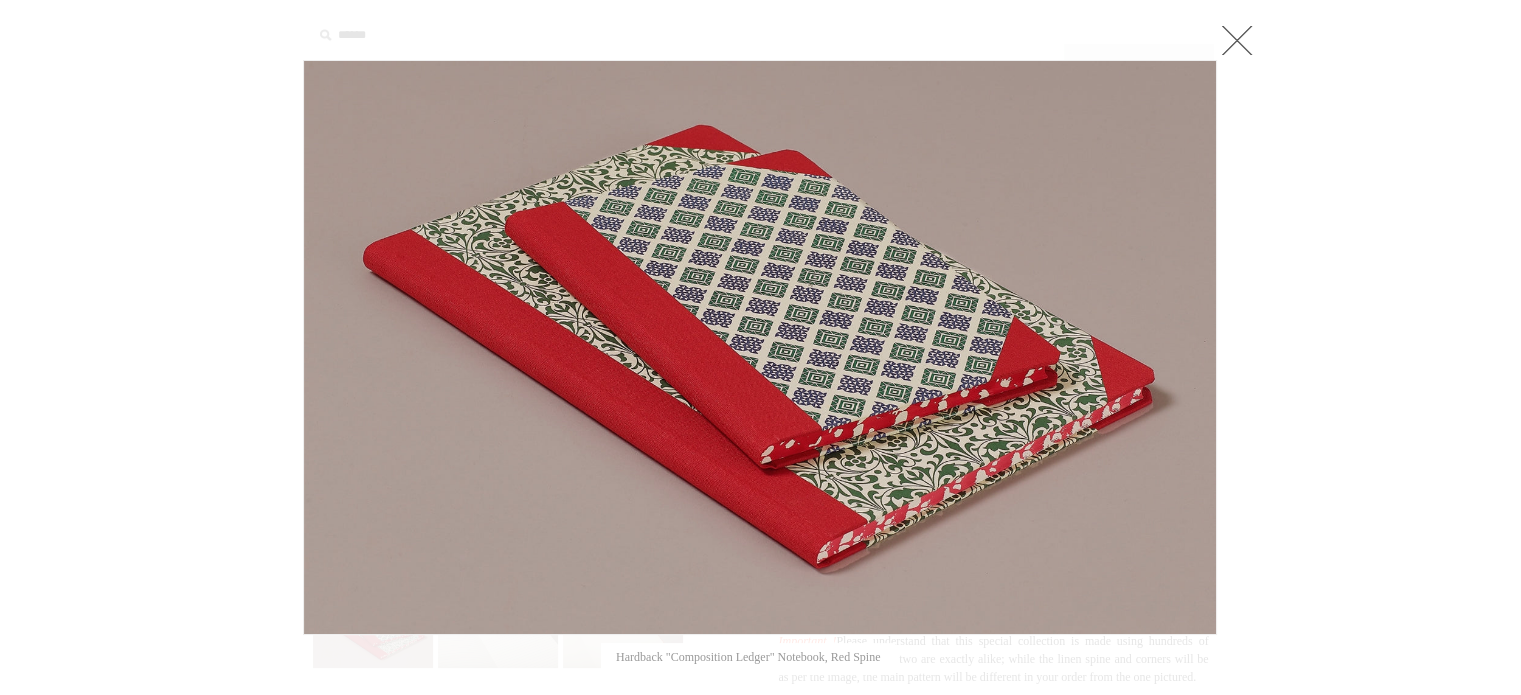 click at bounding box center [760, 813] 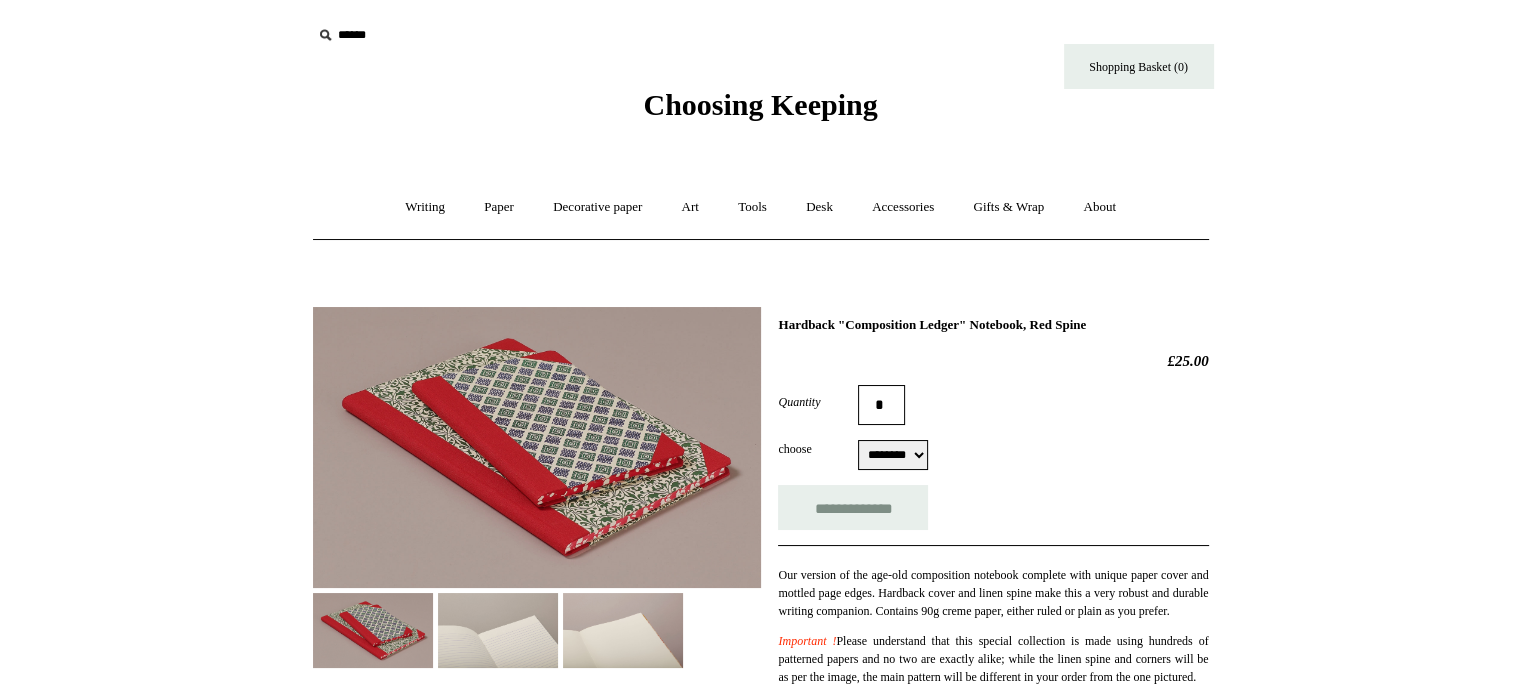 click on "Menu
Choosing Keeping
*
Shipping Information
Shopping Basket (0)
*
⤺
+ +" at bounding box center (760, 796) 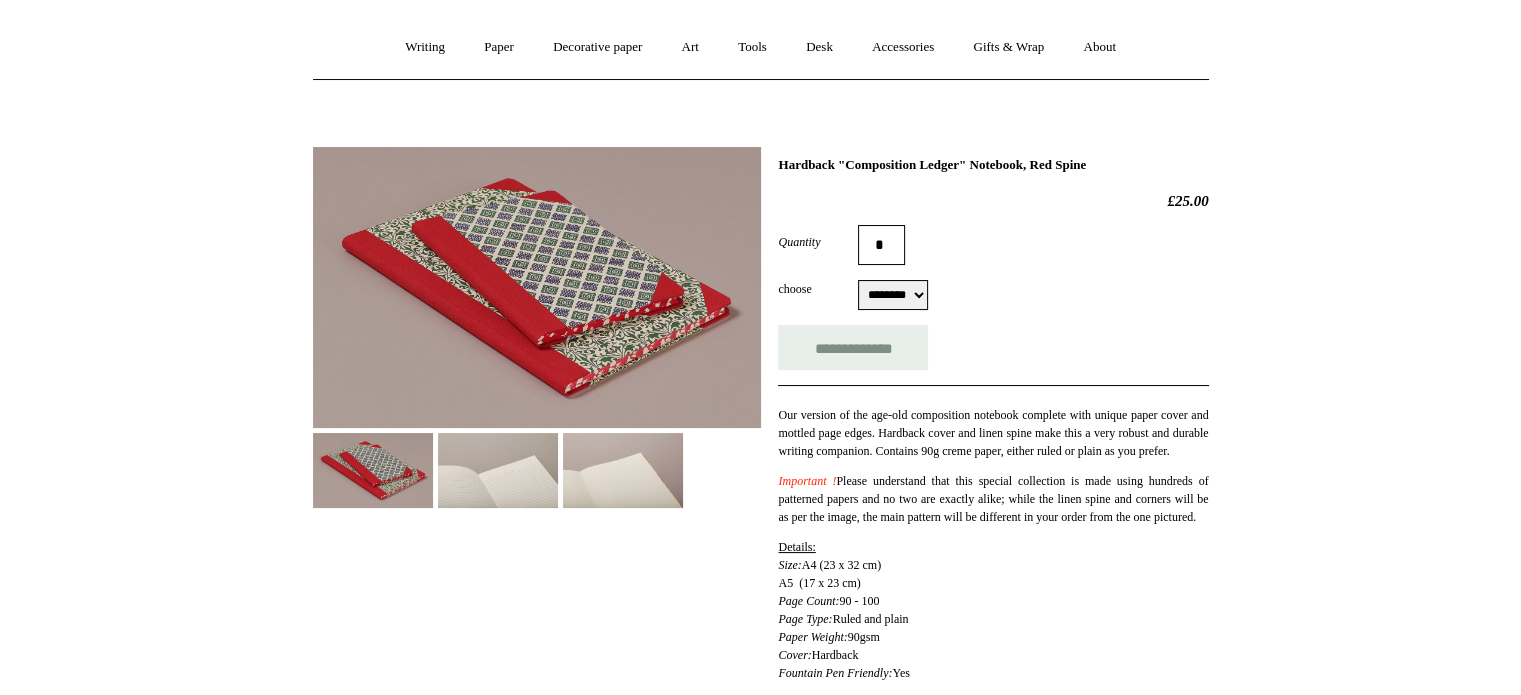 scroll, scrollTop: 200, scrollLeft: 0, axis: vertical 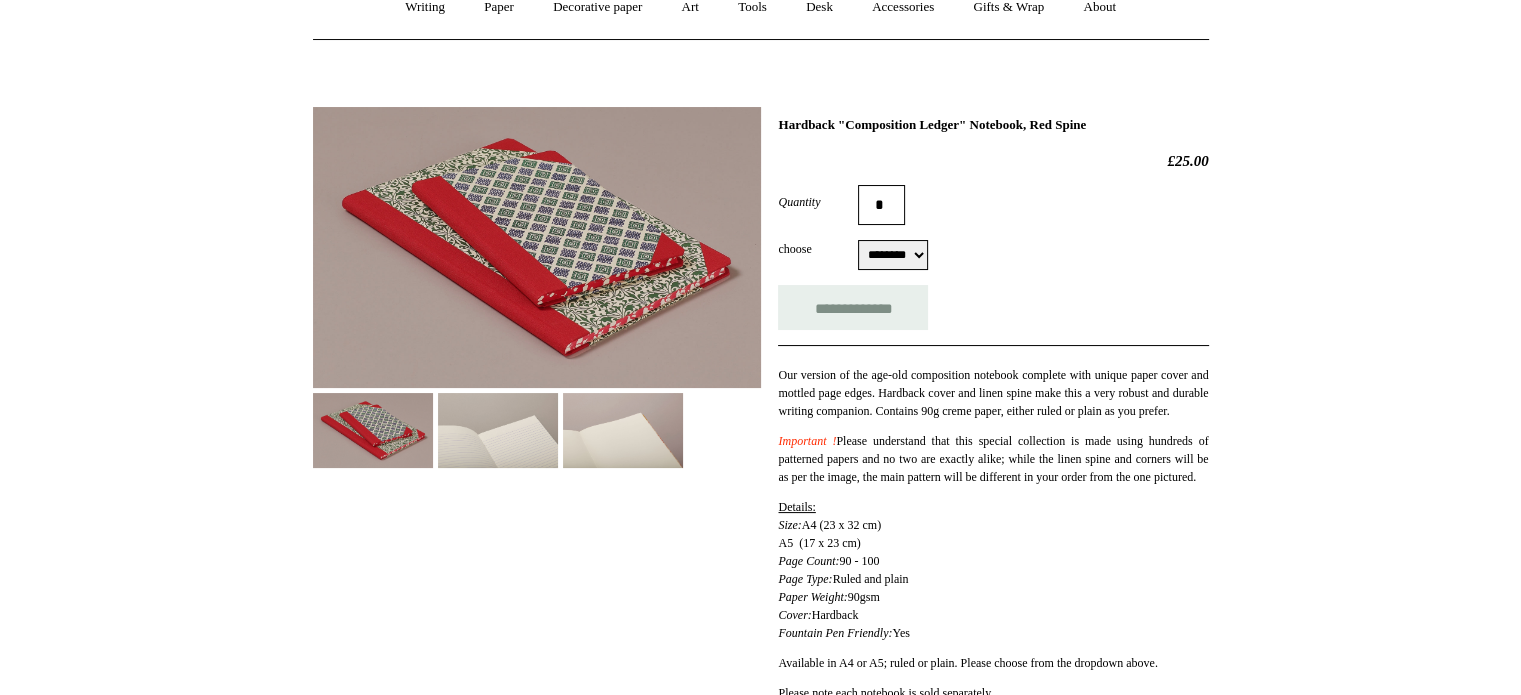 click at bounding box center [537, 247] 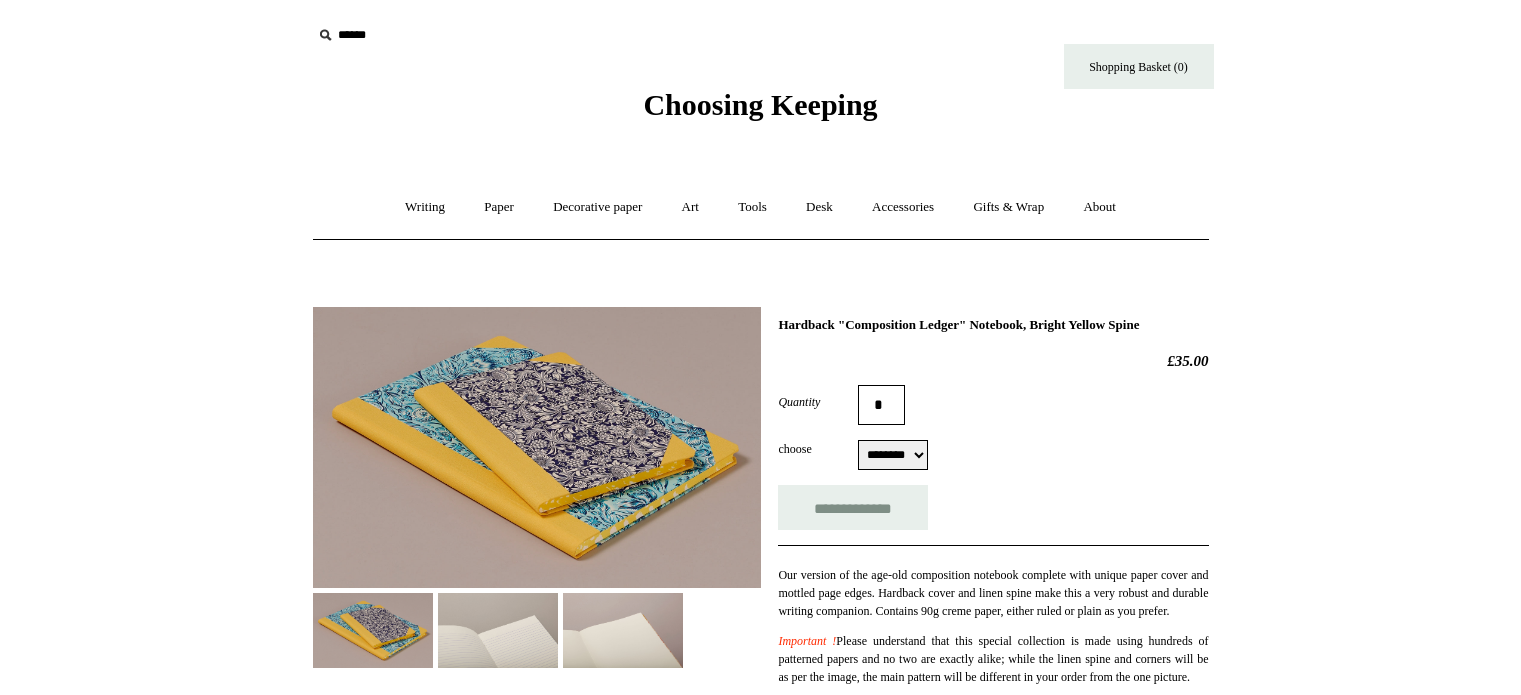 select on "********" 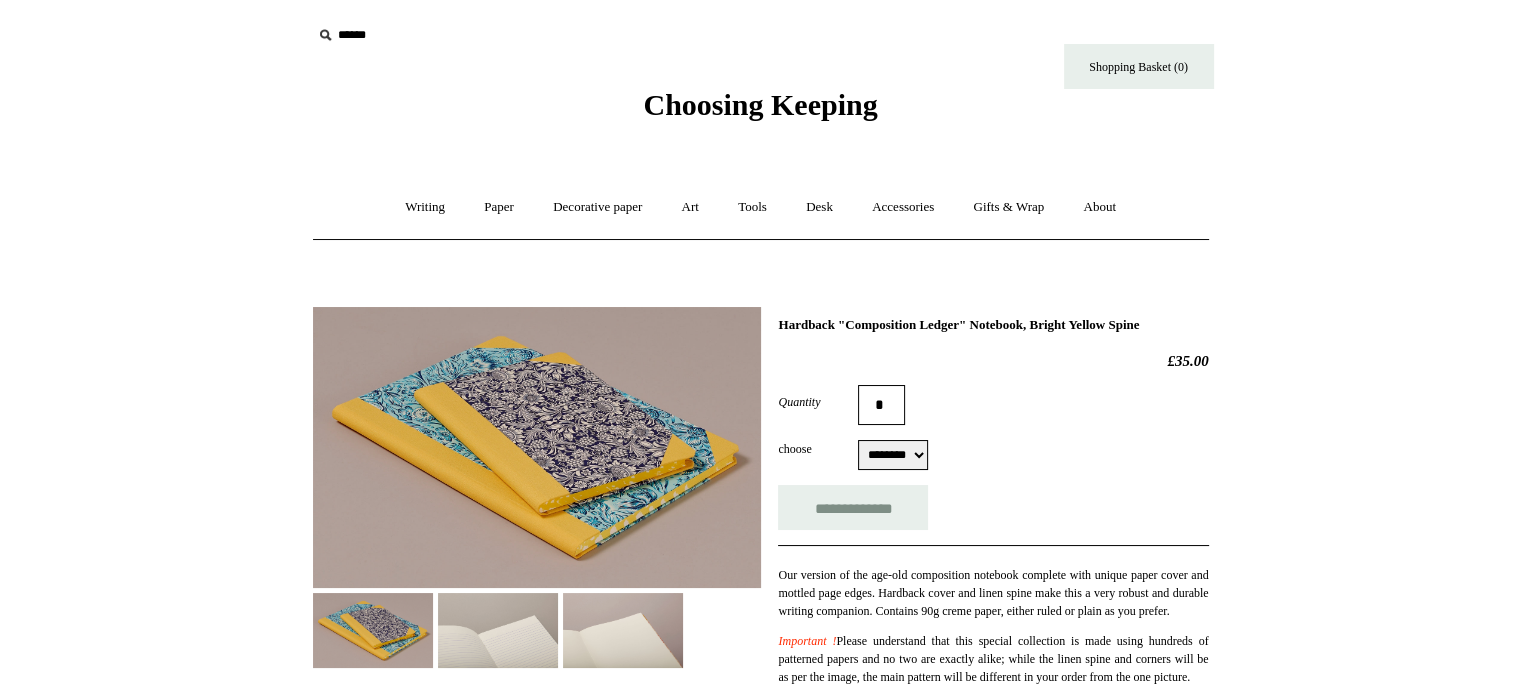 click at bounding box center (537, 447) 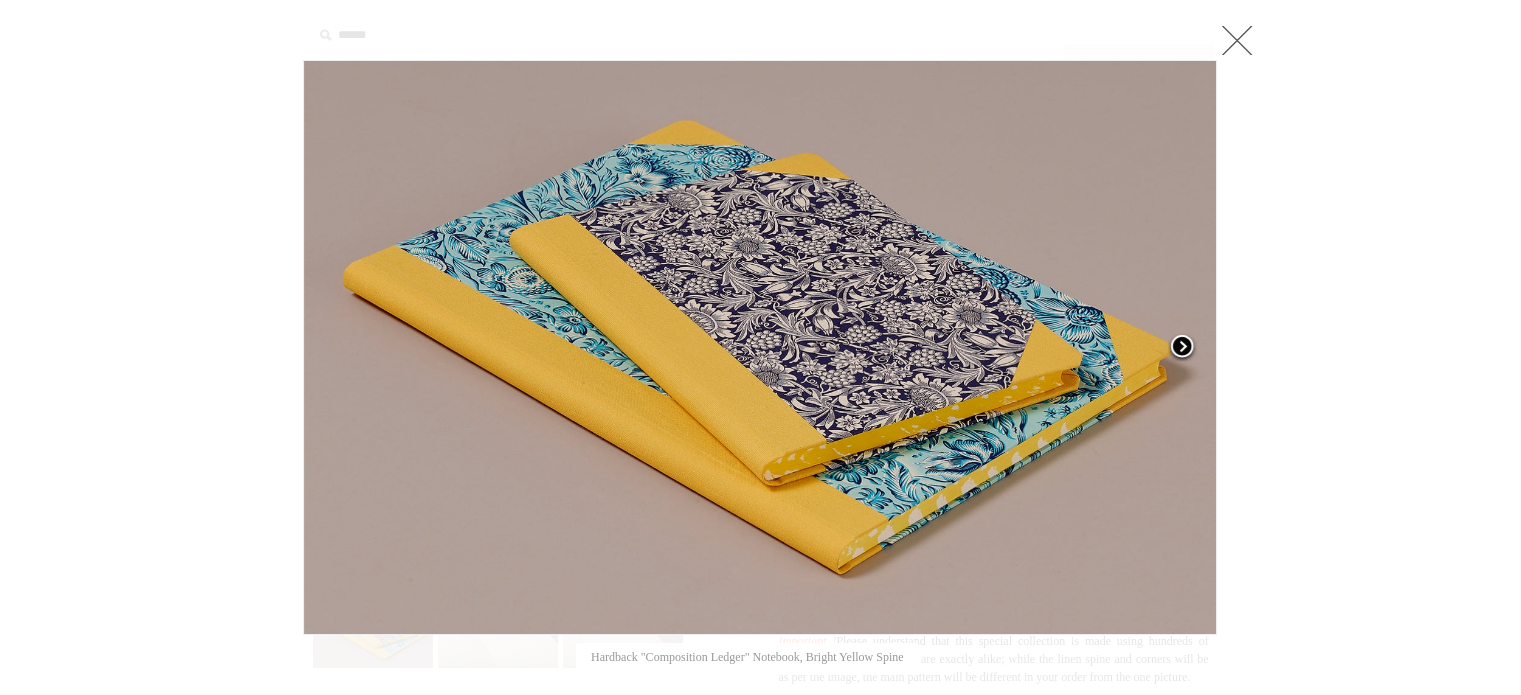 click at bounding box center [1057, 347] 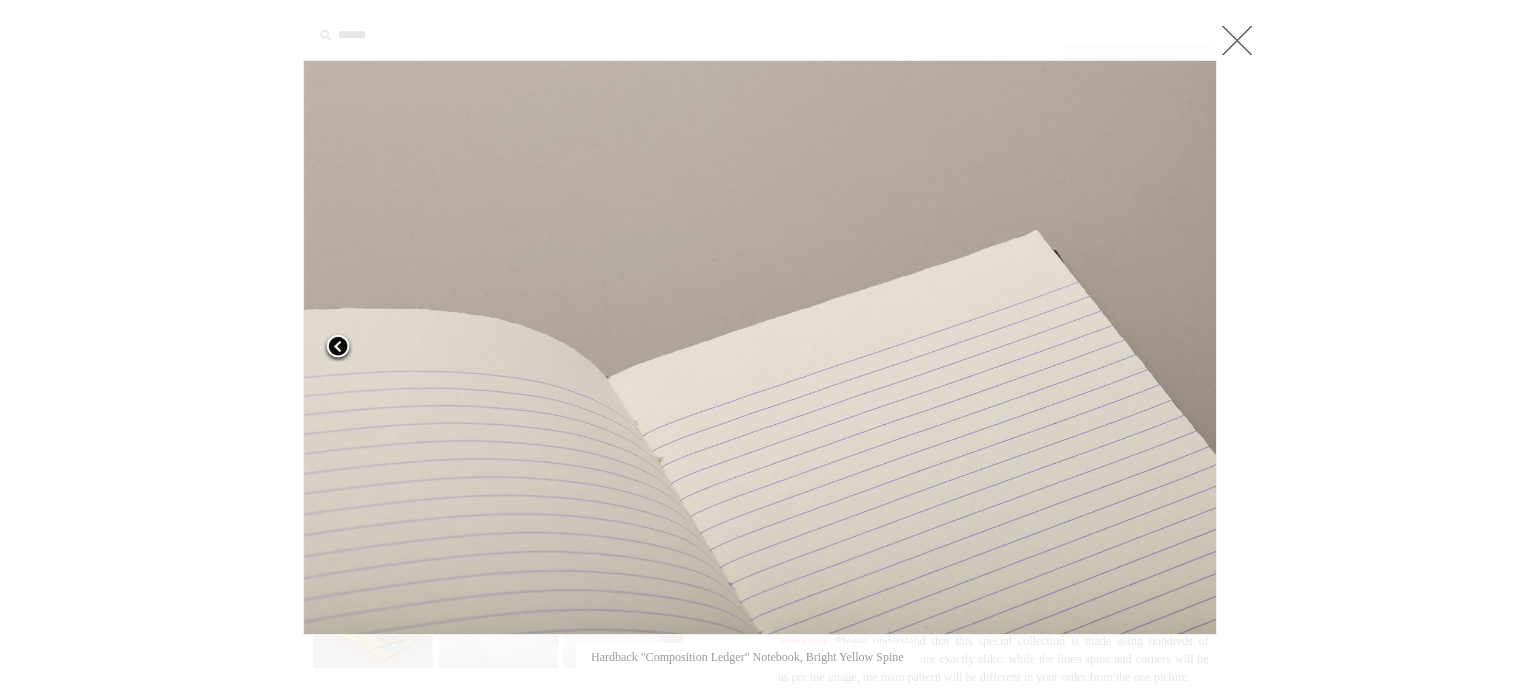click at bounding box center [338, 348] 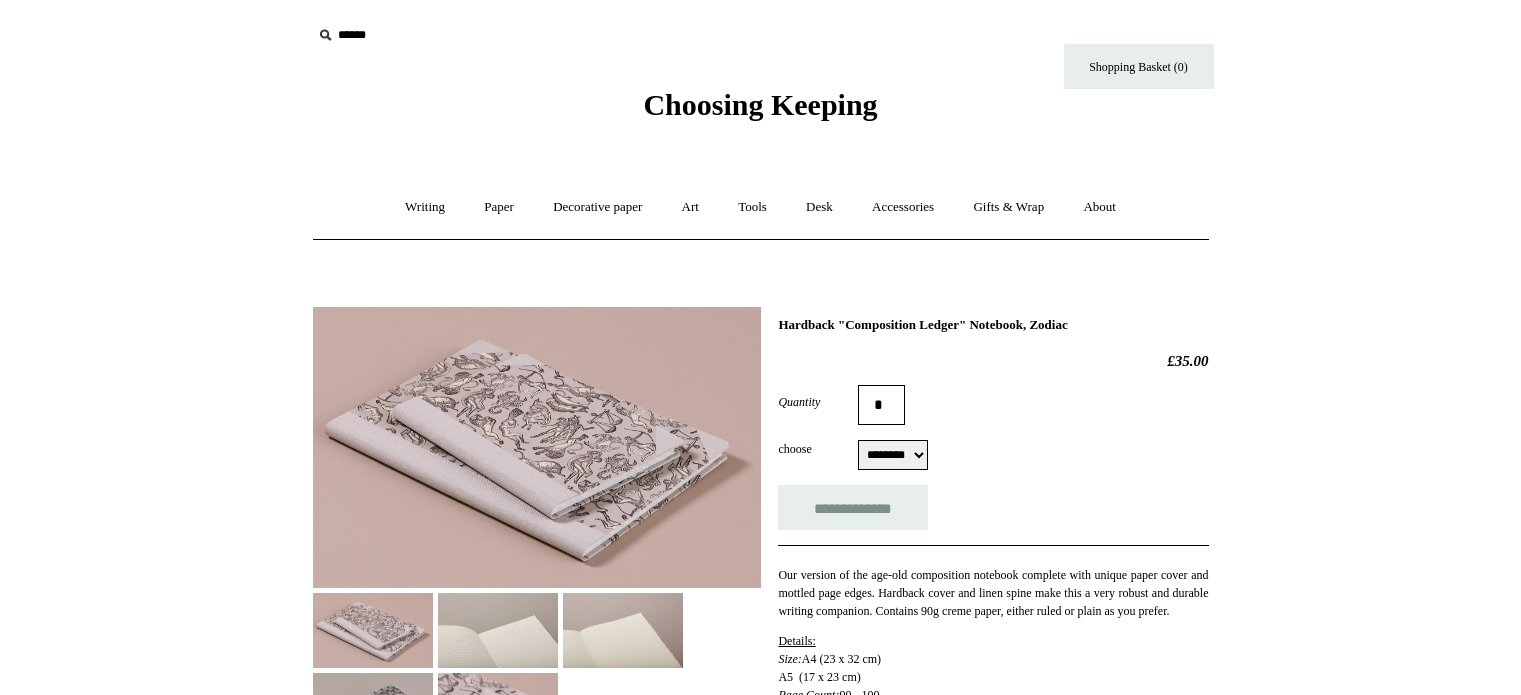 scroll, scrollTop: 0, scrollLeft: 0, axis: both 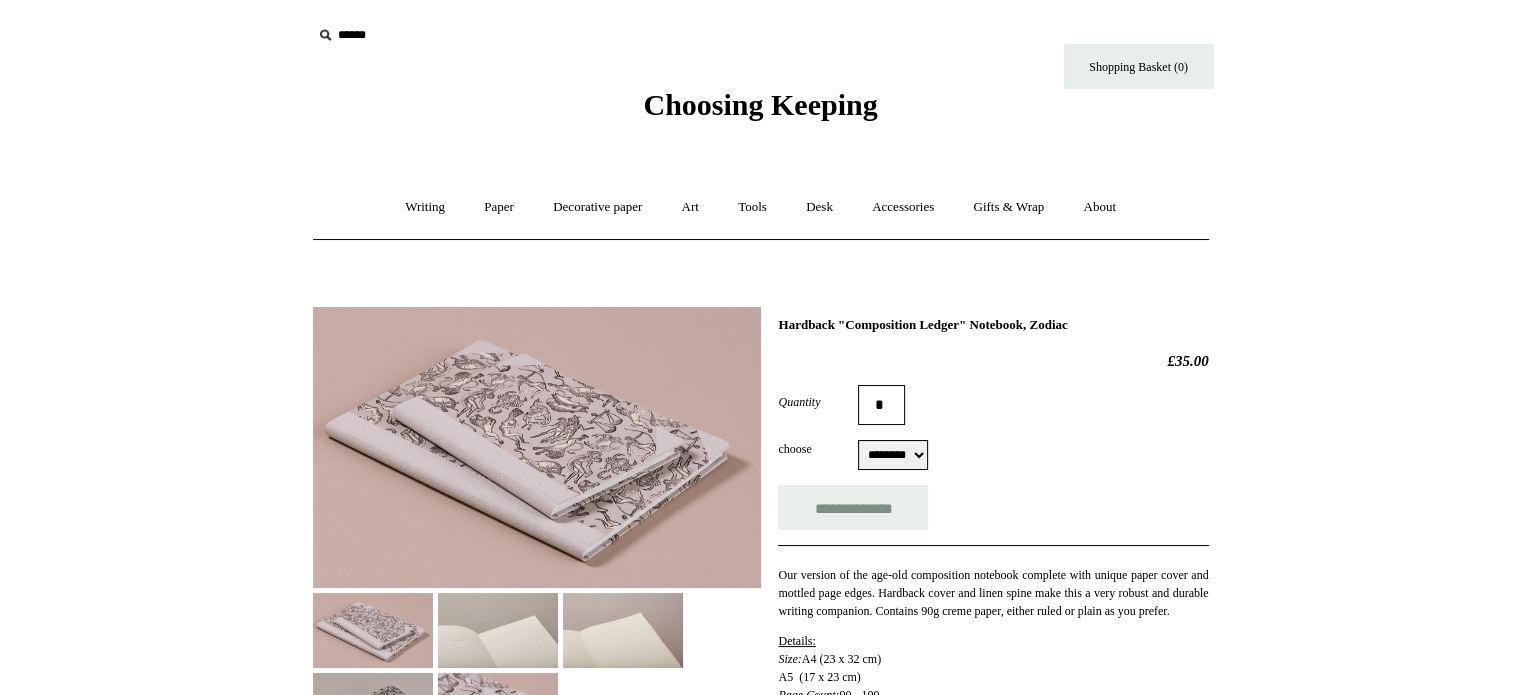 click at bounding box center [537, 447] 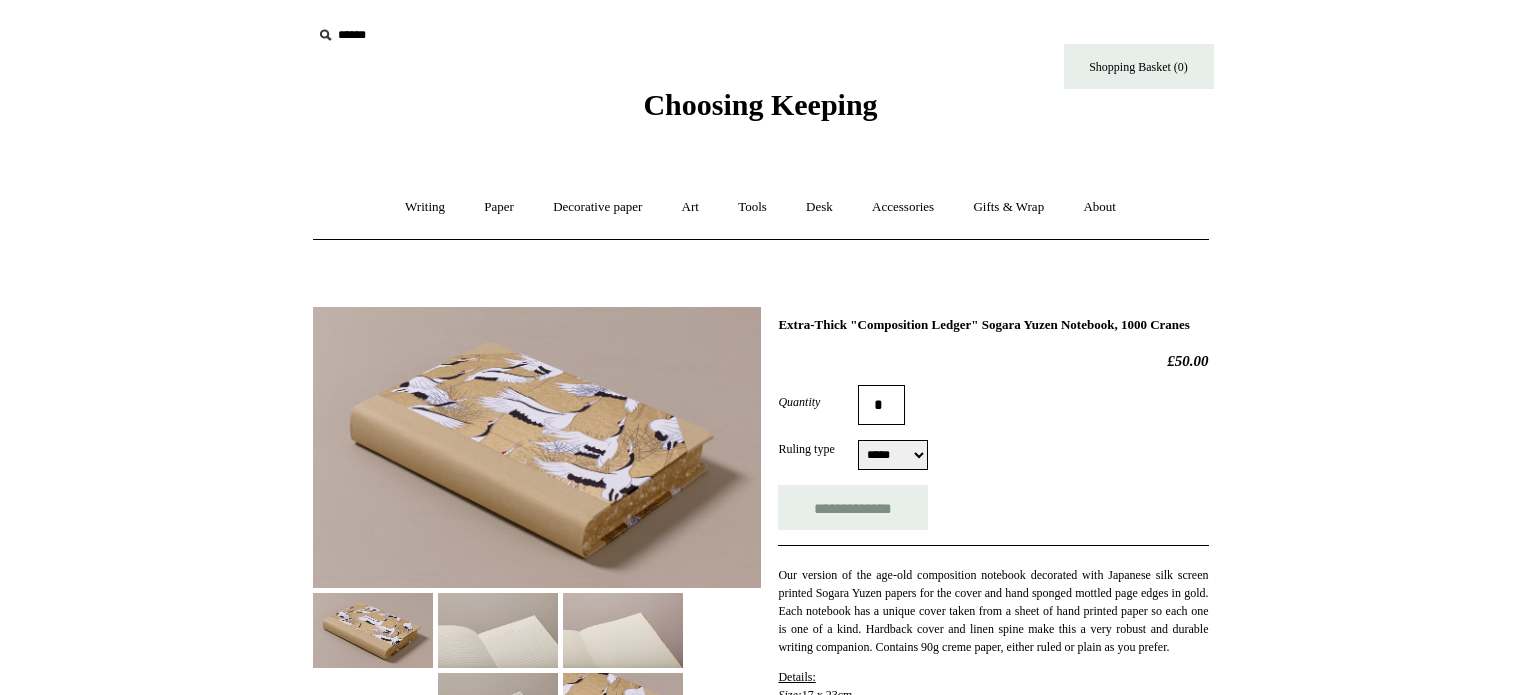 scroll, scrollTop: 0, scrollLeft: 0, axis: both 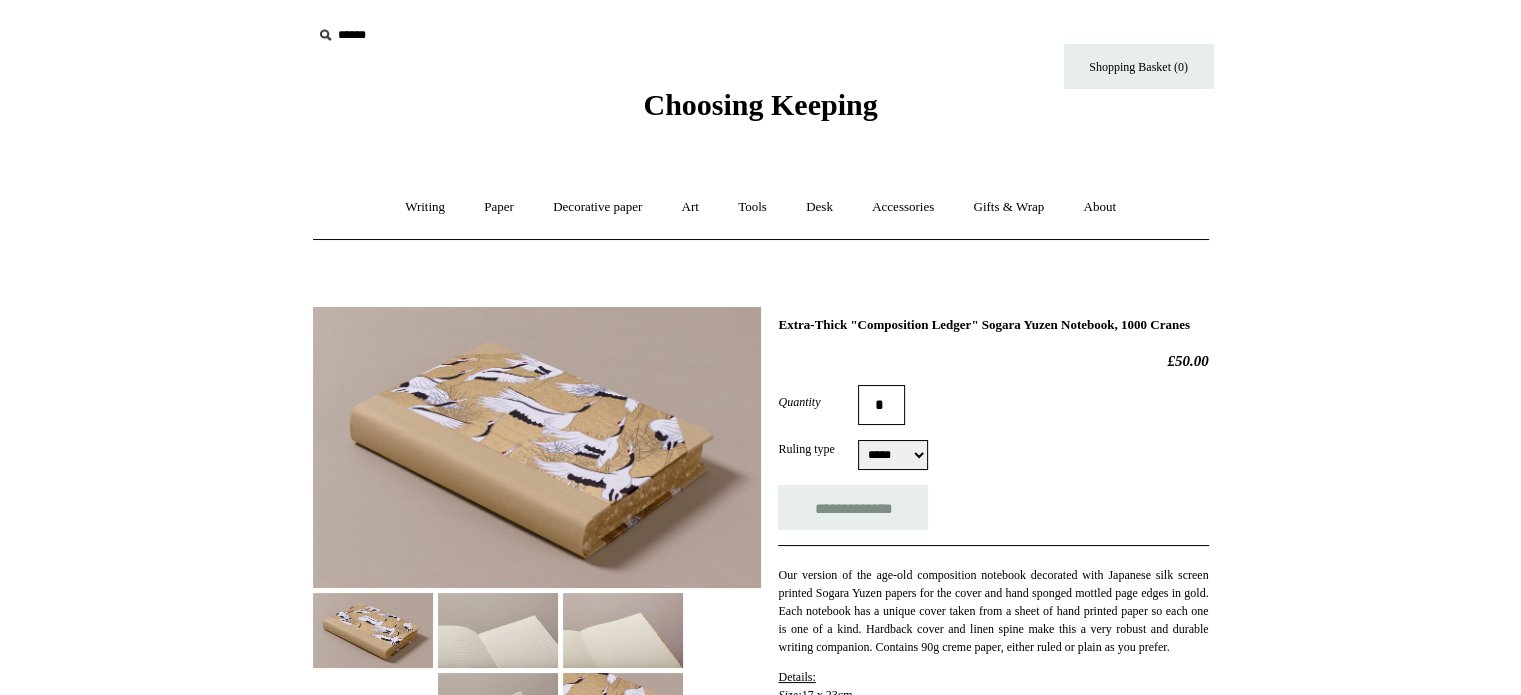 click at bounding box center [537, 447] 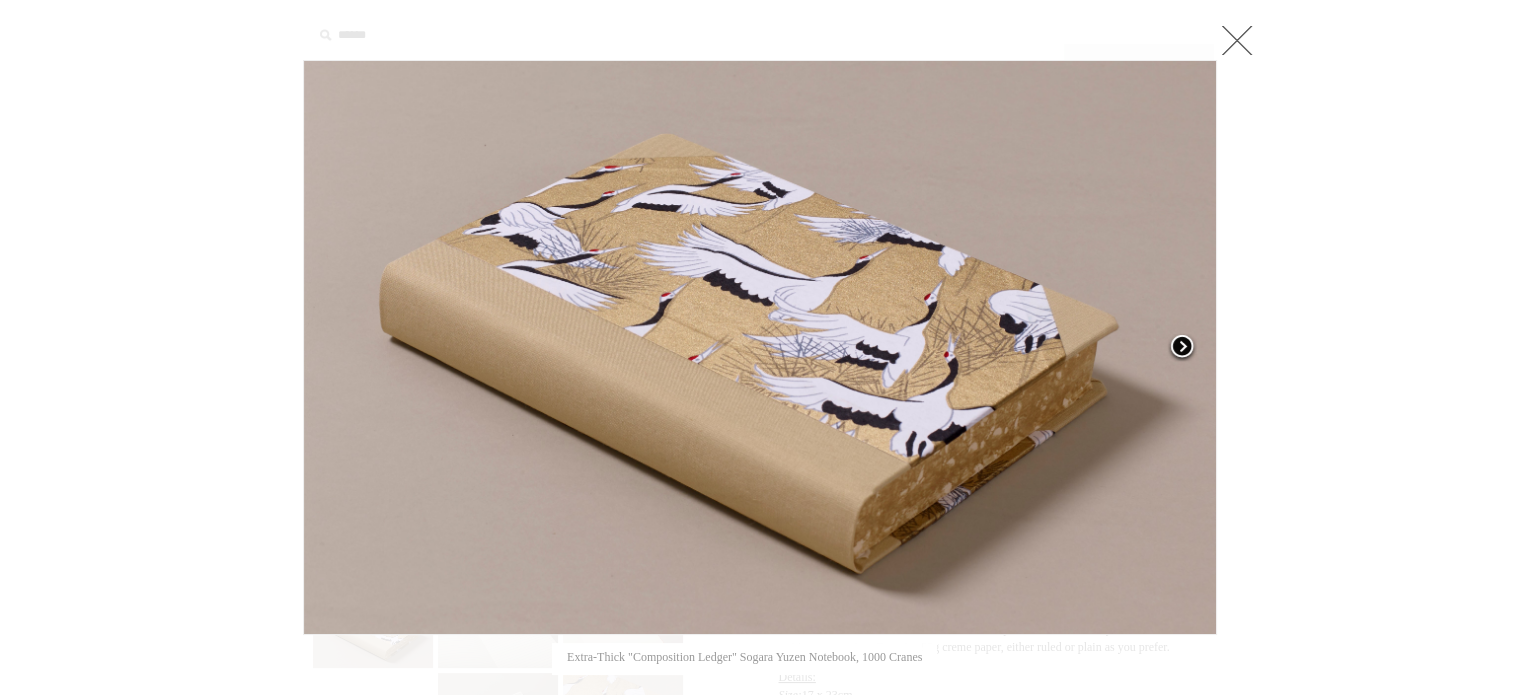click at bounding box center [1182, 348] 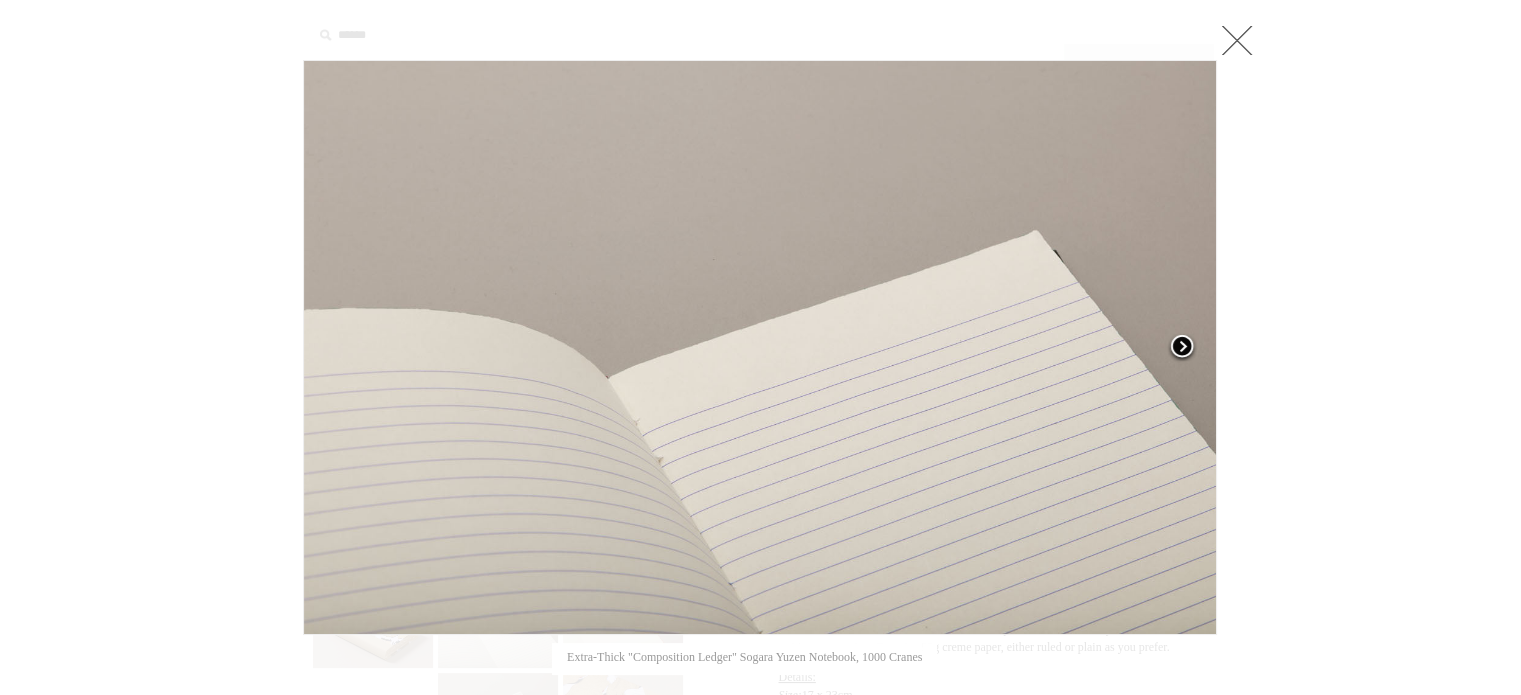 click at bounding box center (1182, 348) 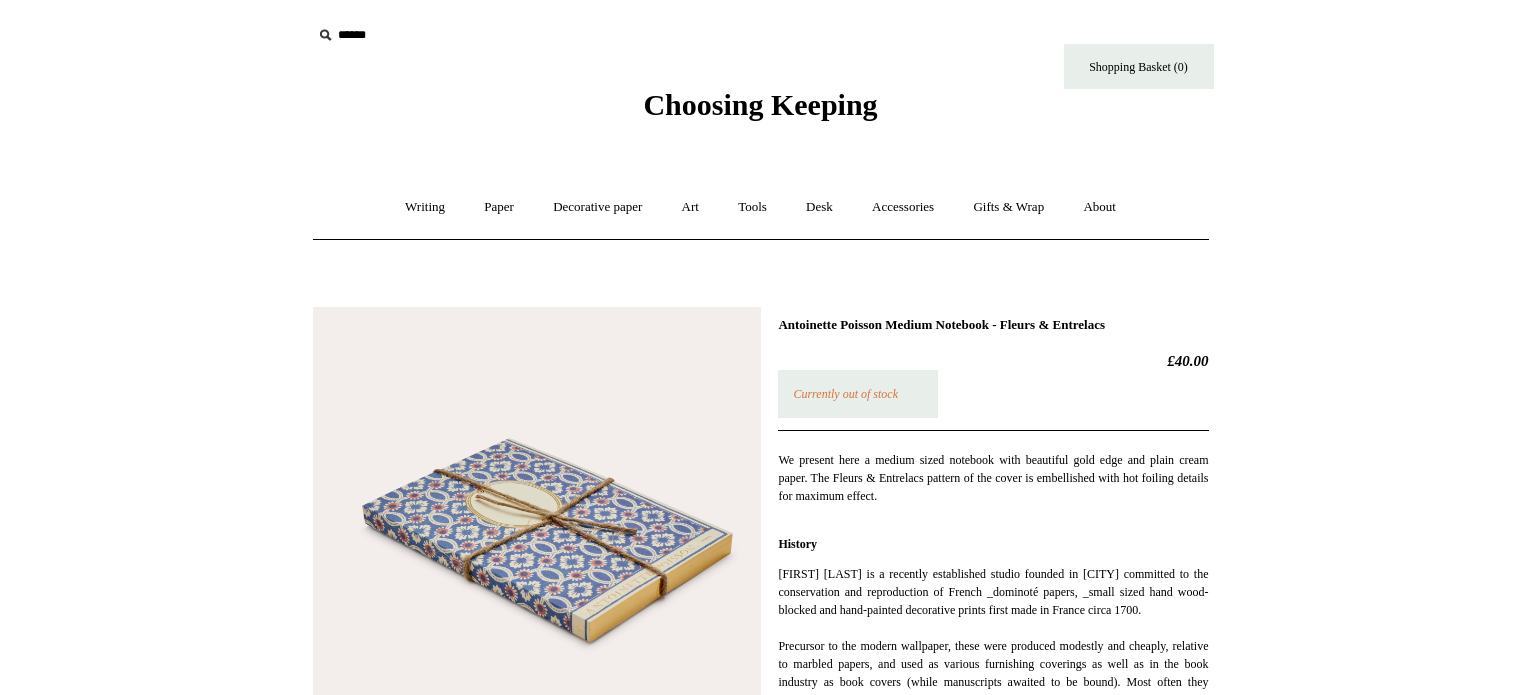 scroll, scrollTop: 0, scrollLeft: 0, axis: both 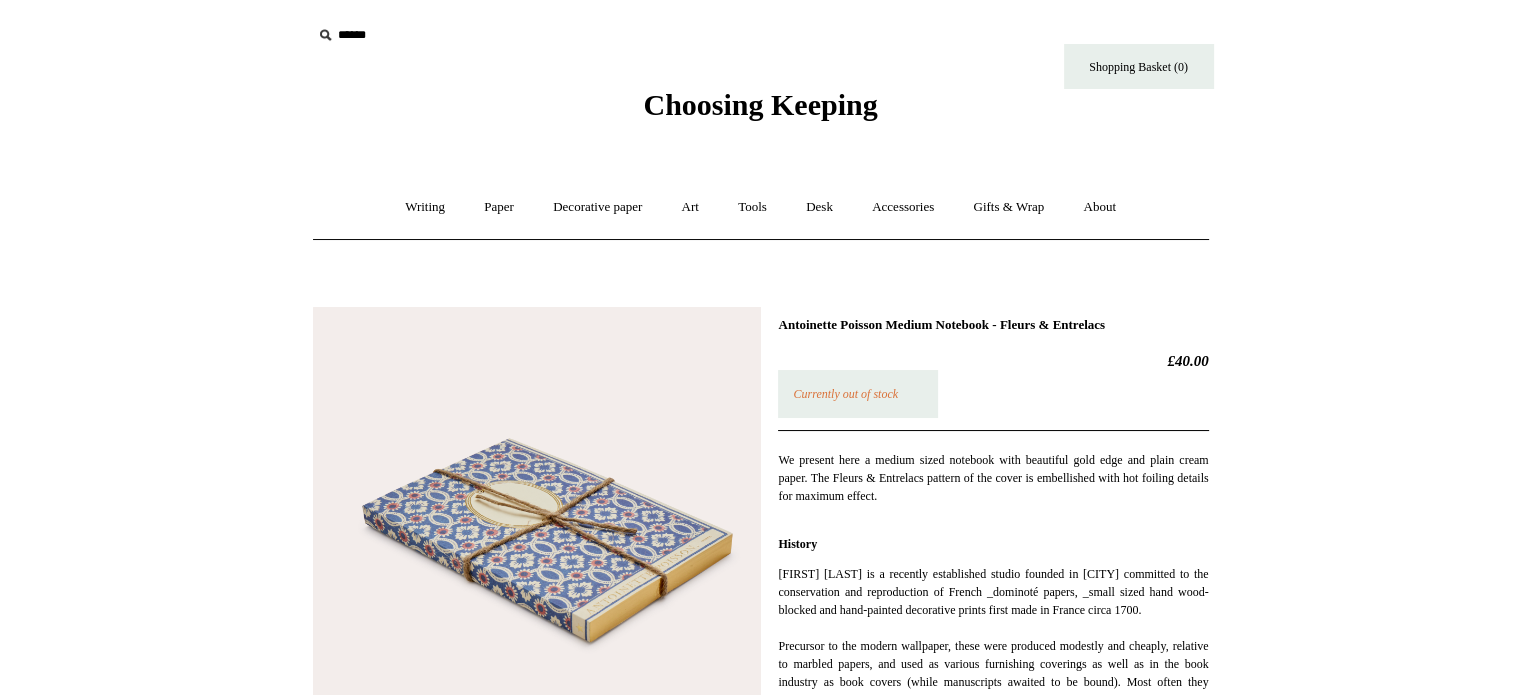 click at bounding box center [537, 531] 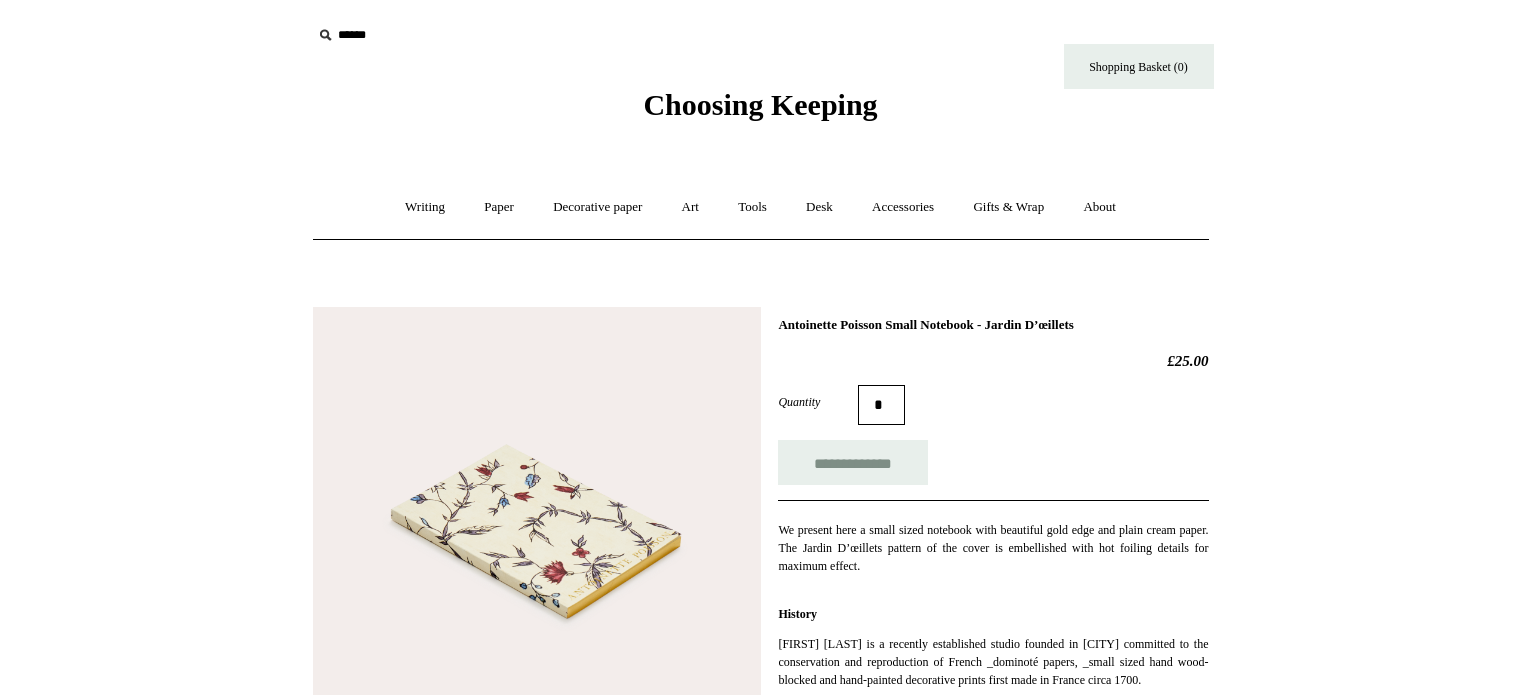 scroll, scrollTop: 0, scrollLeft: 0, axis: both 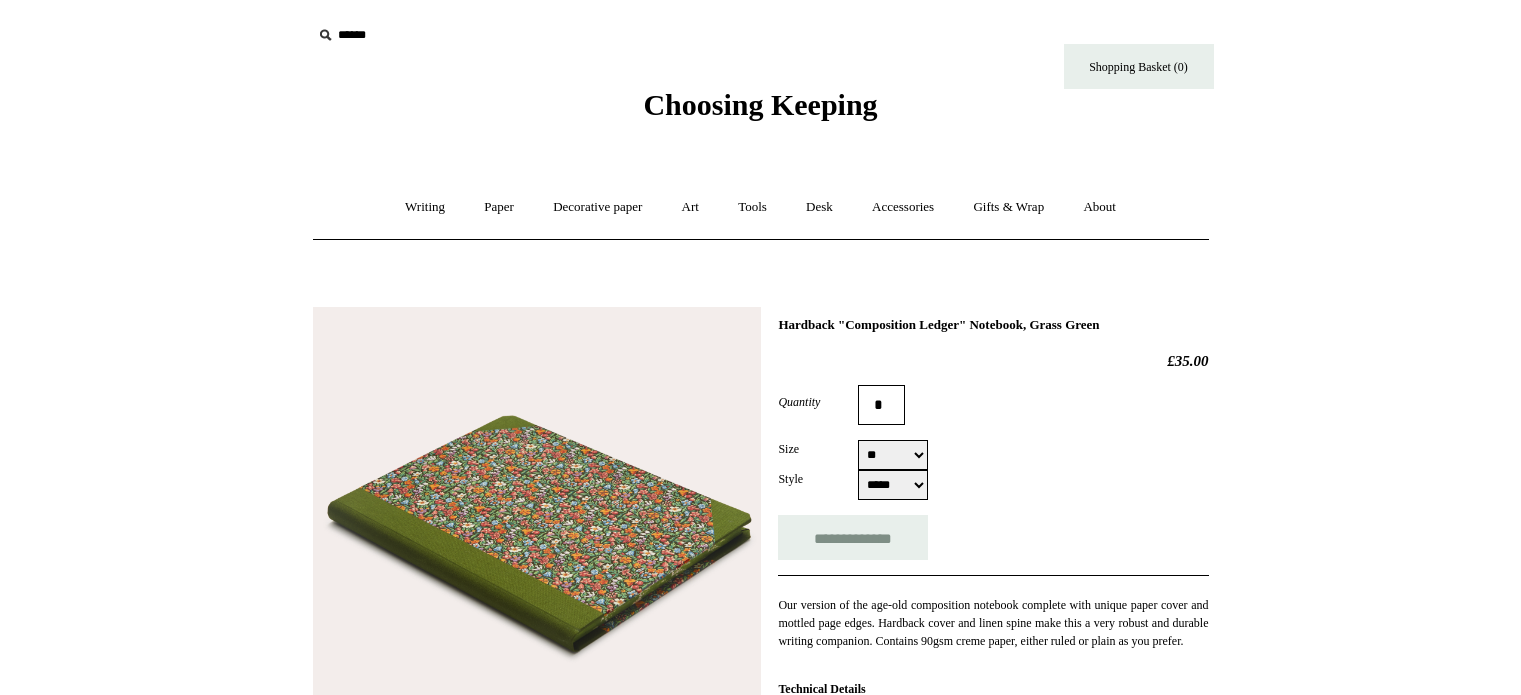 select on "**" 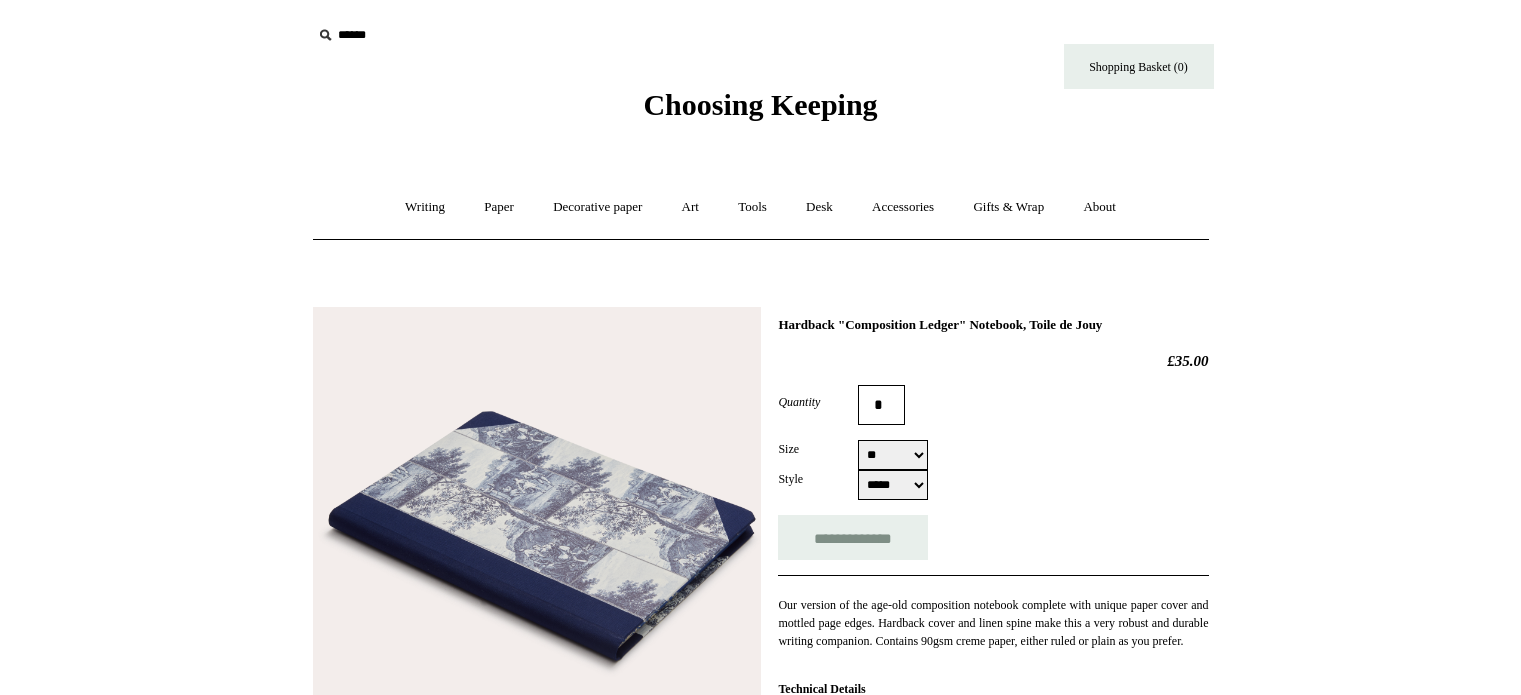 select on "**" 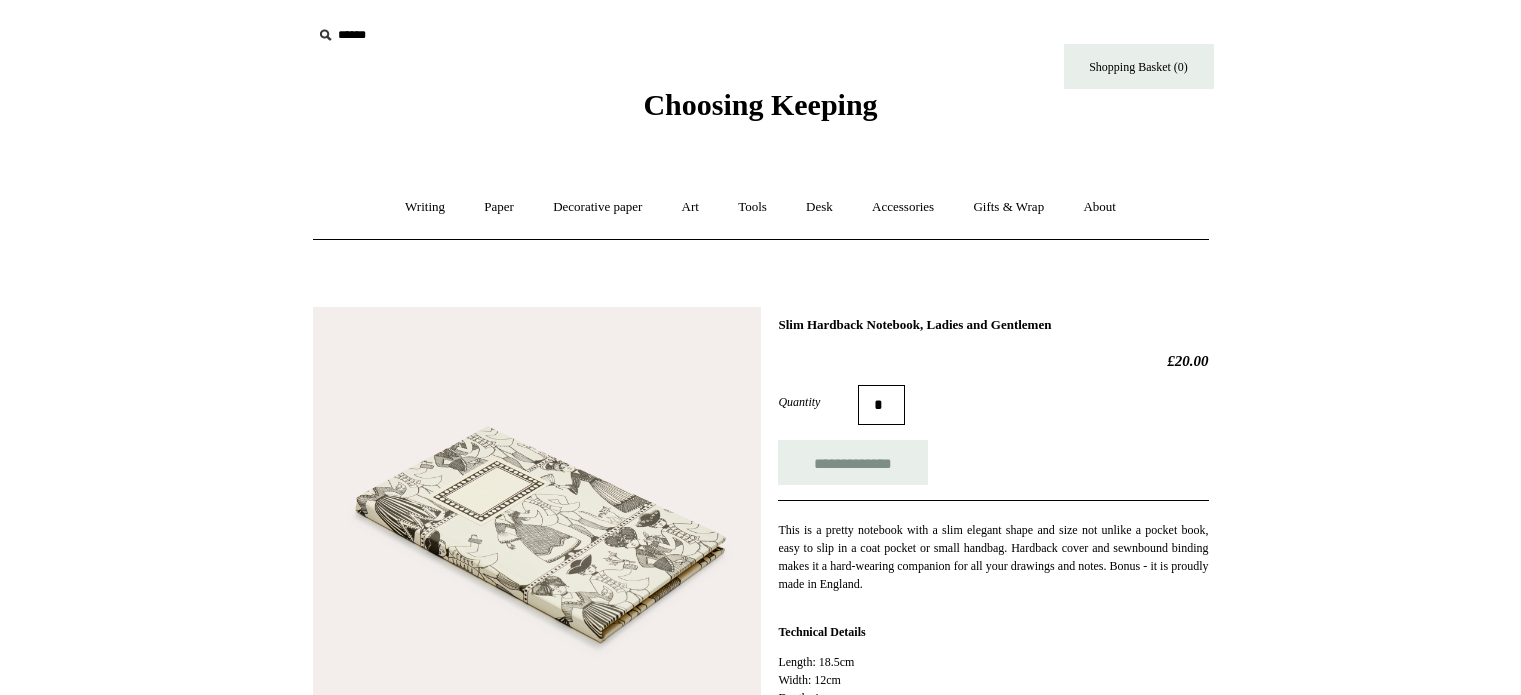 scroll, scrollTop: 0, scrollLeft: 0, axis: both 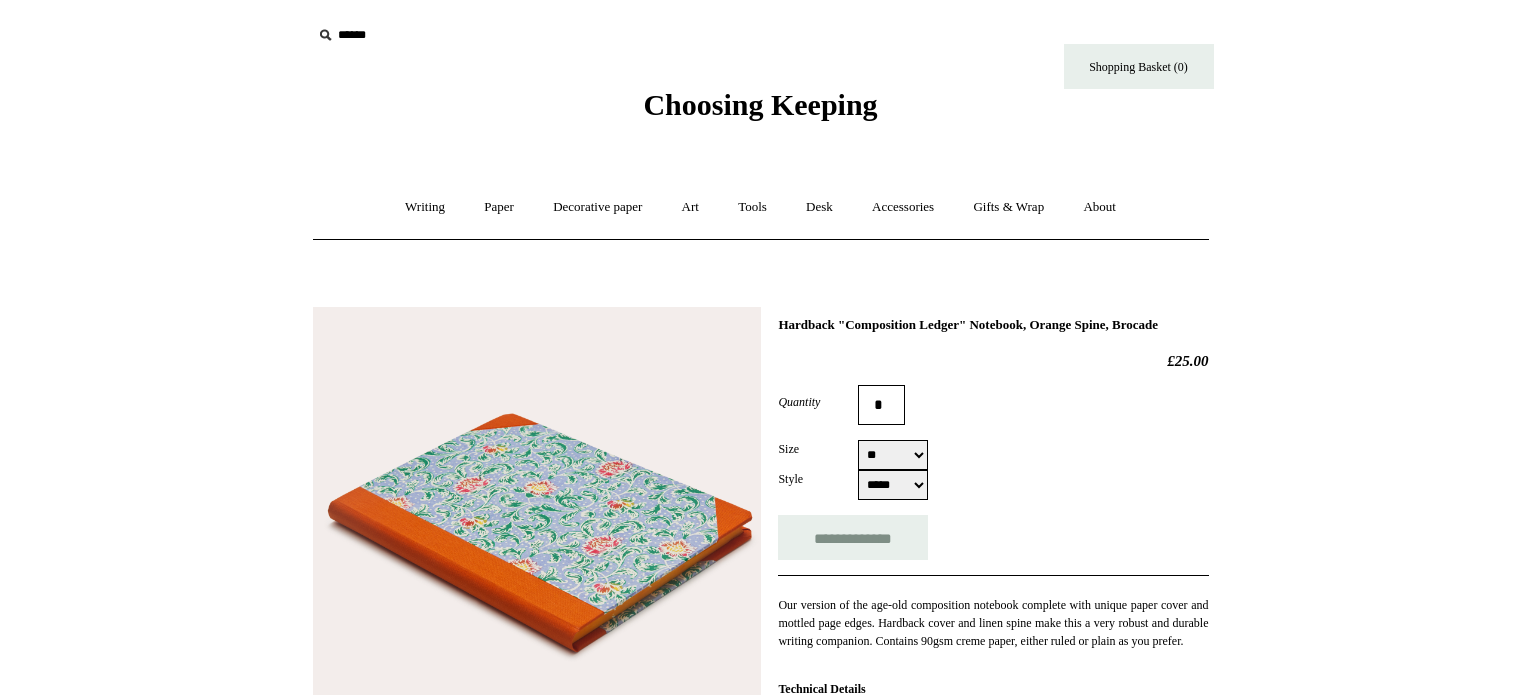 select on "**" 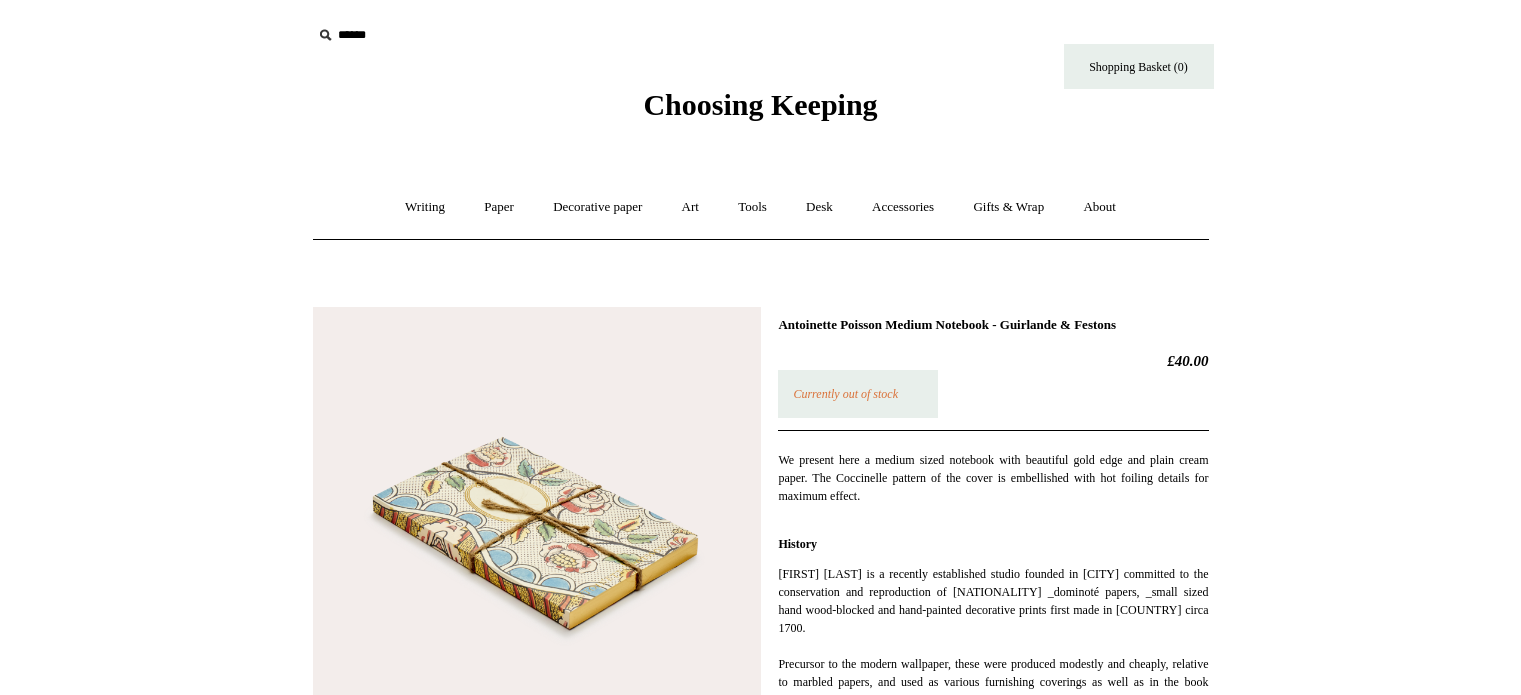 scroll, scrollTop: 0, scrollLeft: 0, axis: both 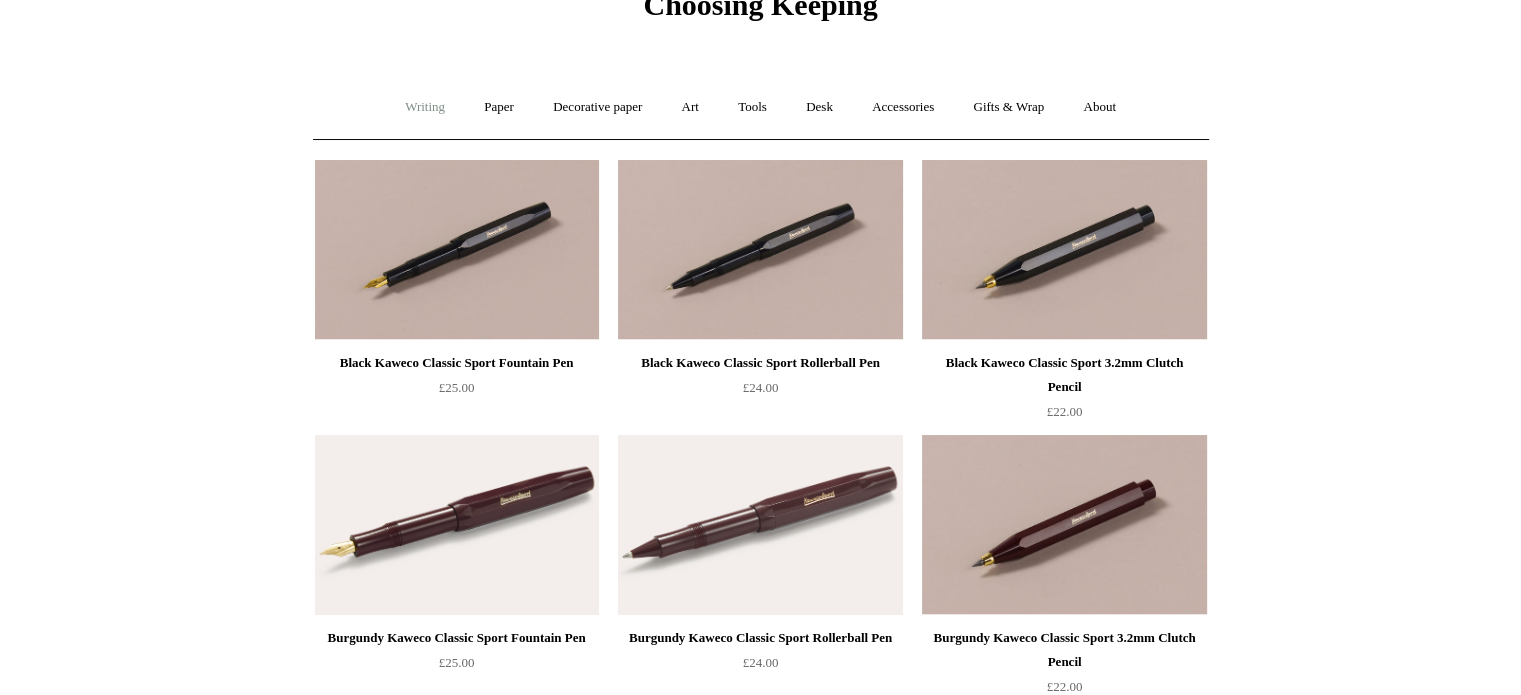 click on "Writing +" at bounding box center [425, 107] 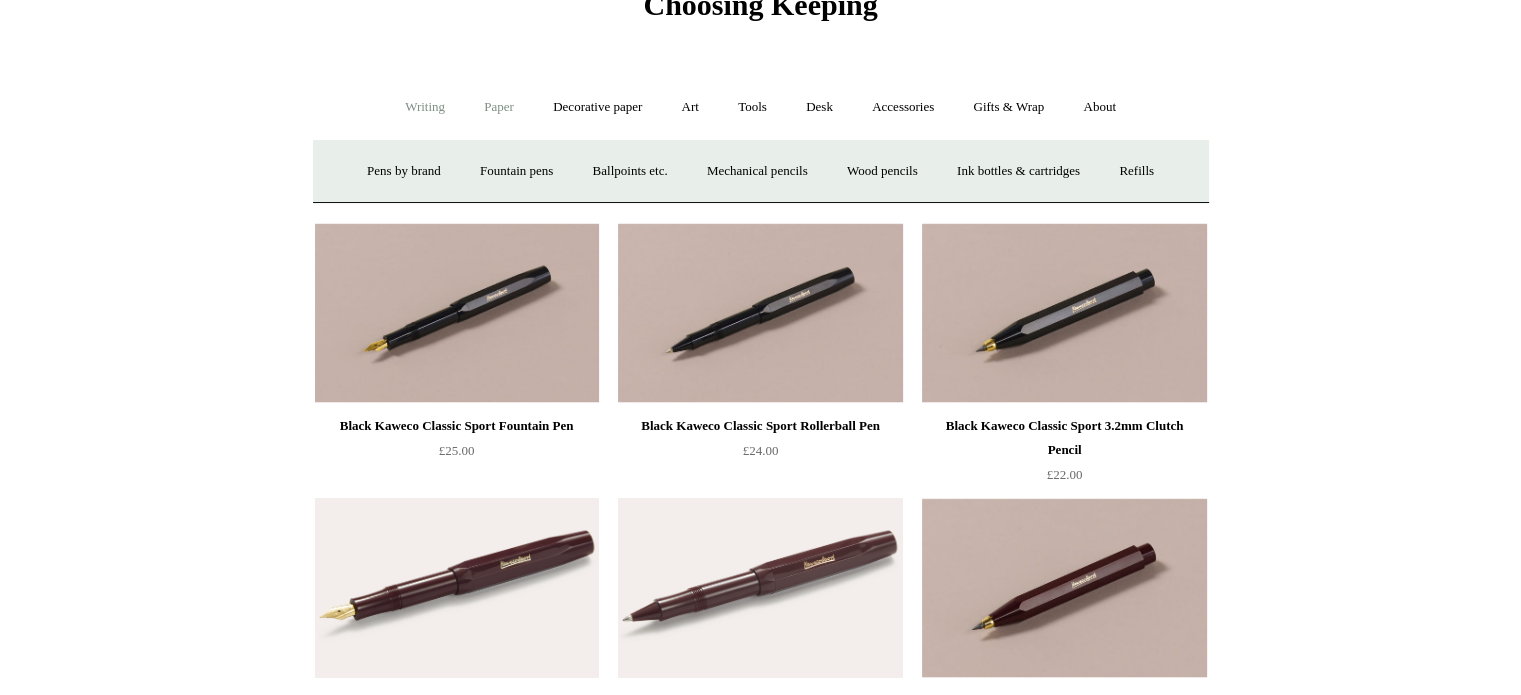 click on "Paper +" at bounding box center [499, 107] 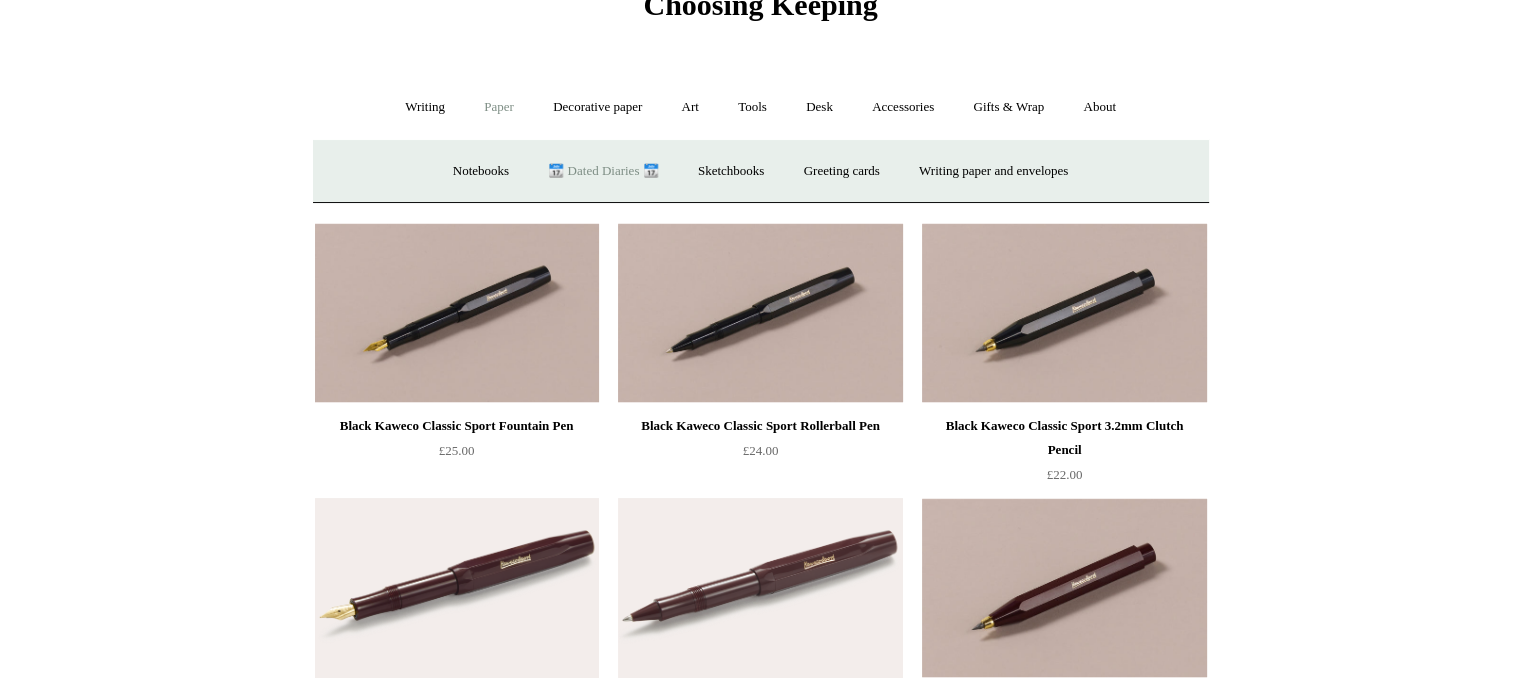 click on "📆 Dated Diaries 📆" at bounding box center (603, 171) 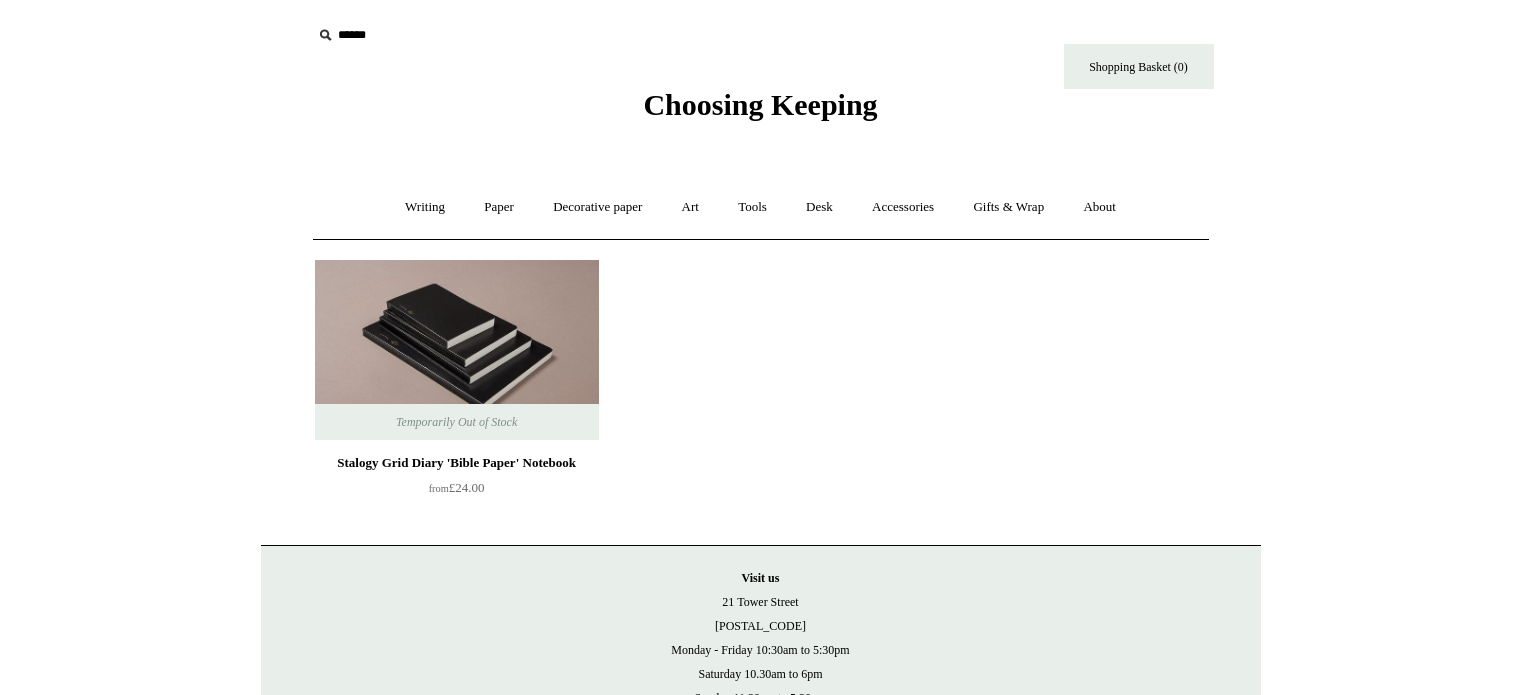scroll, scrollTop: 0, scrollLeft: 0, axis: both 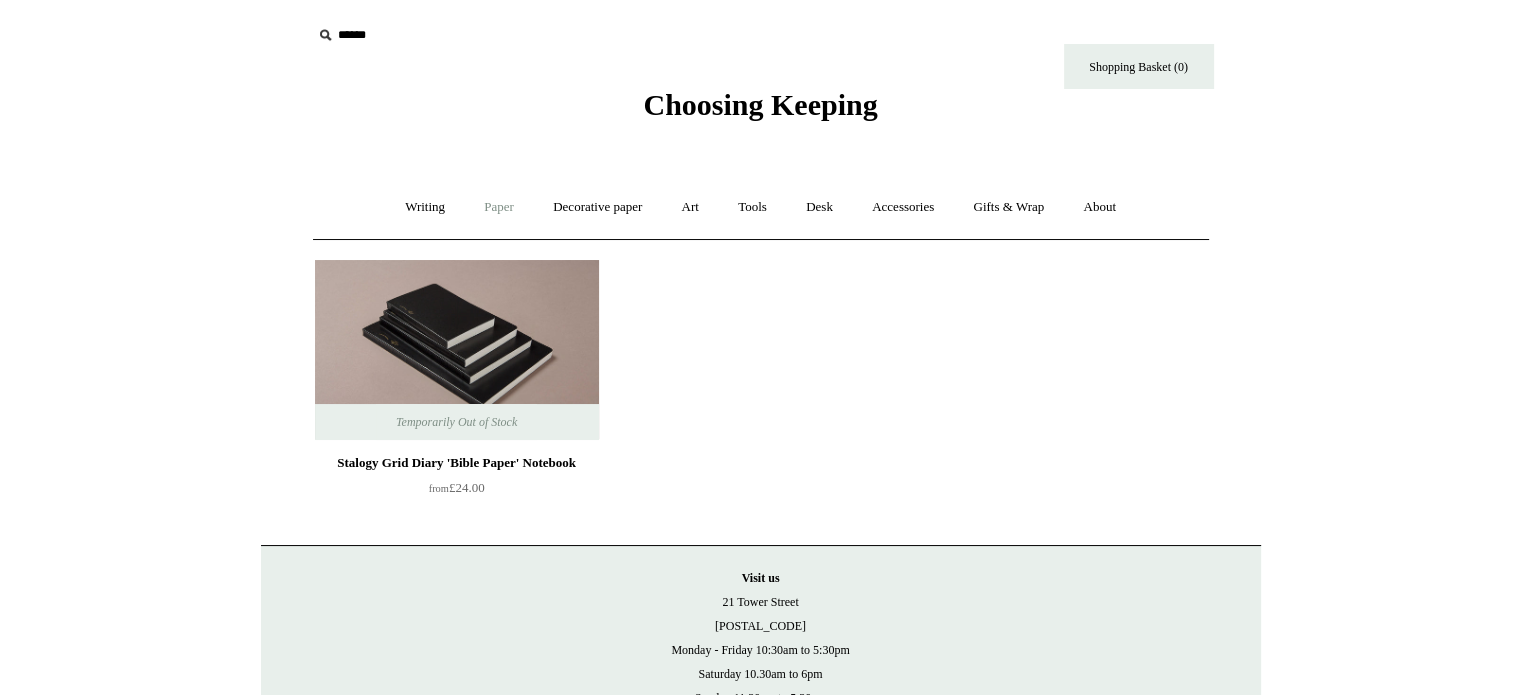click on "Paper +" at bounding box center [499, 207] 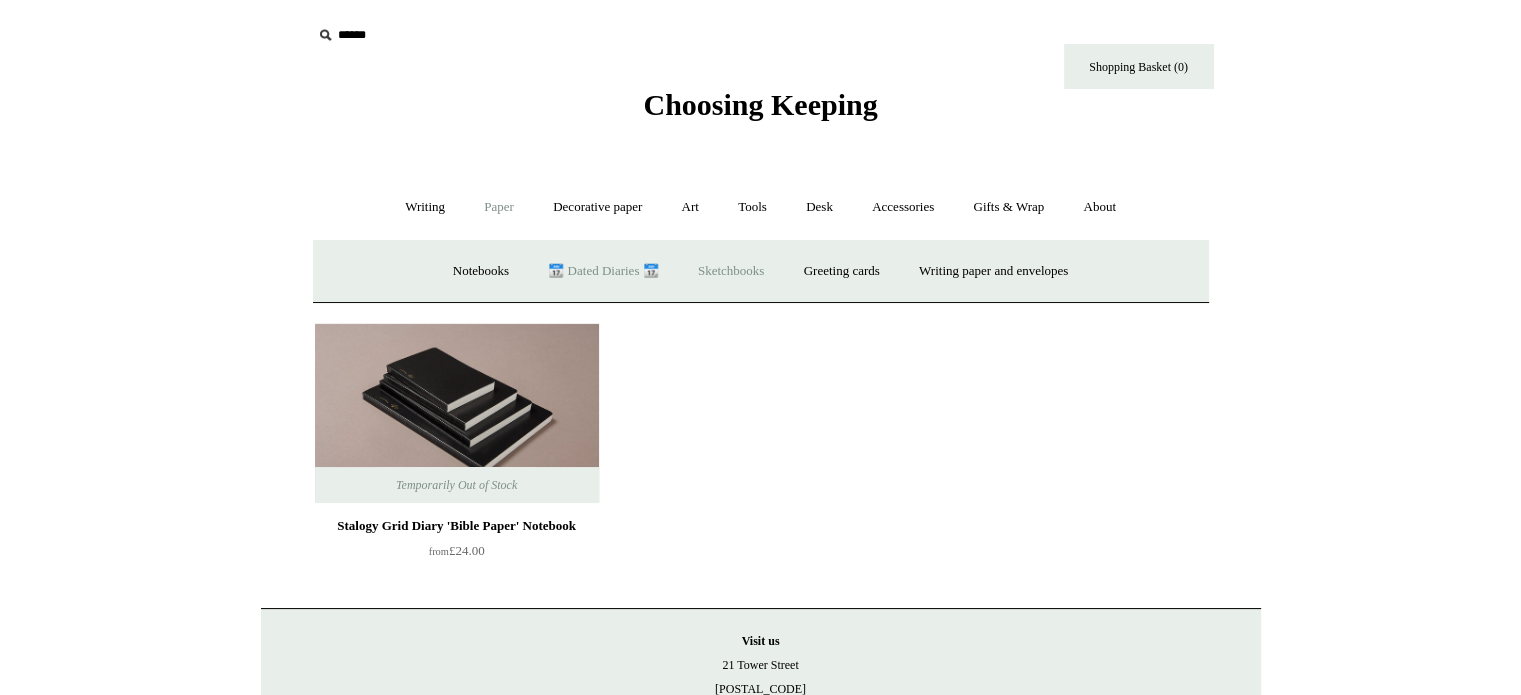 click on "Sketchbooks +" at bounding box center [731, 271] 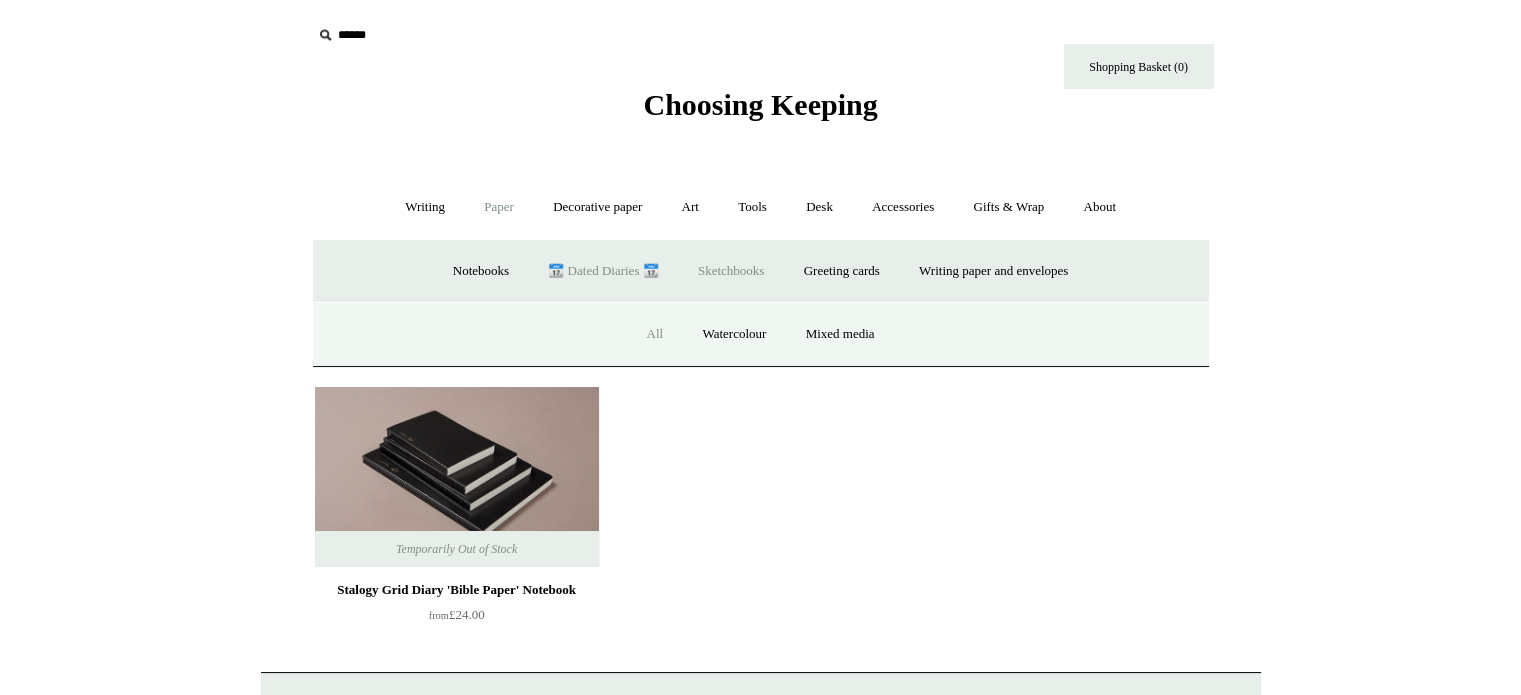 click on "All" at bounding box center (654, 334) 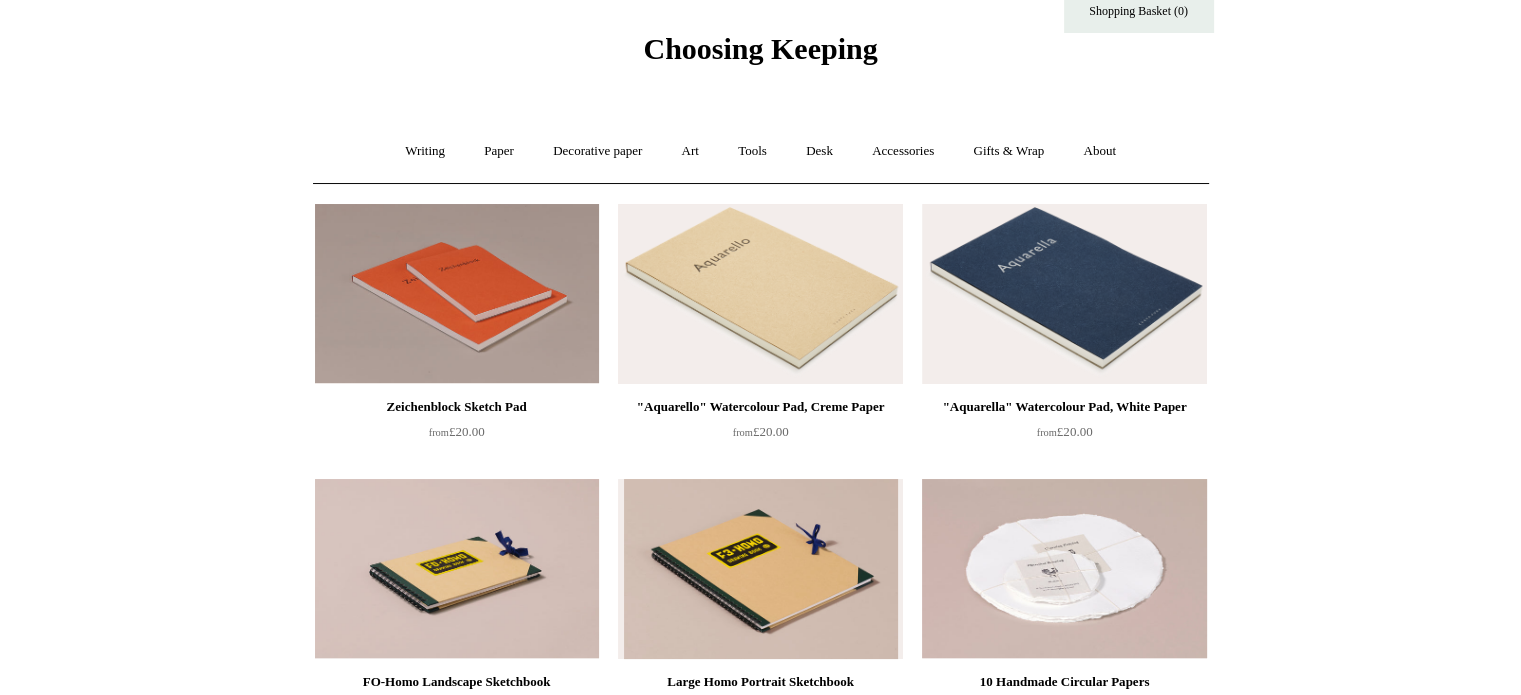 scroll, scrollTop: 0, scrollLeft: 0, axis: both 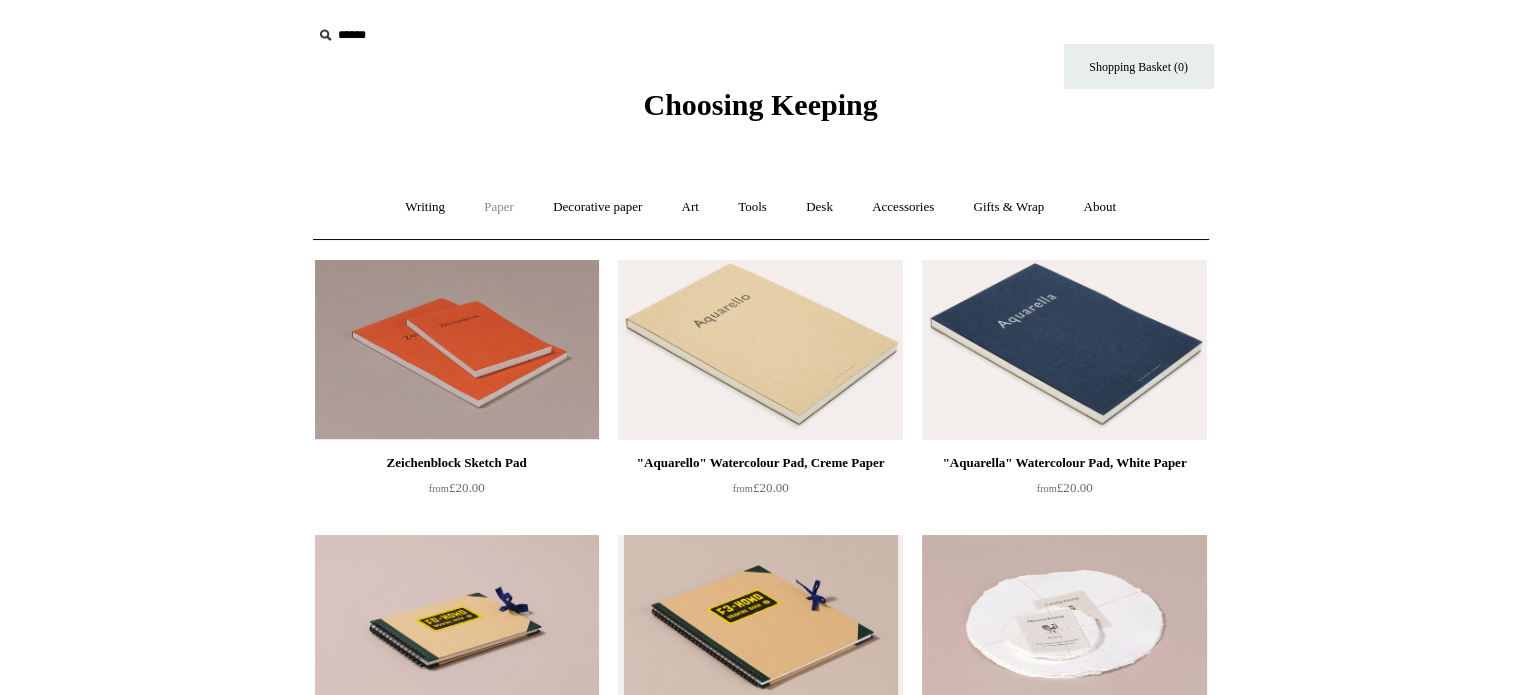 click on "Paper +" at bounding box center [499, 207] 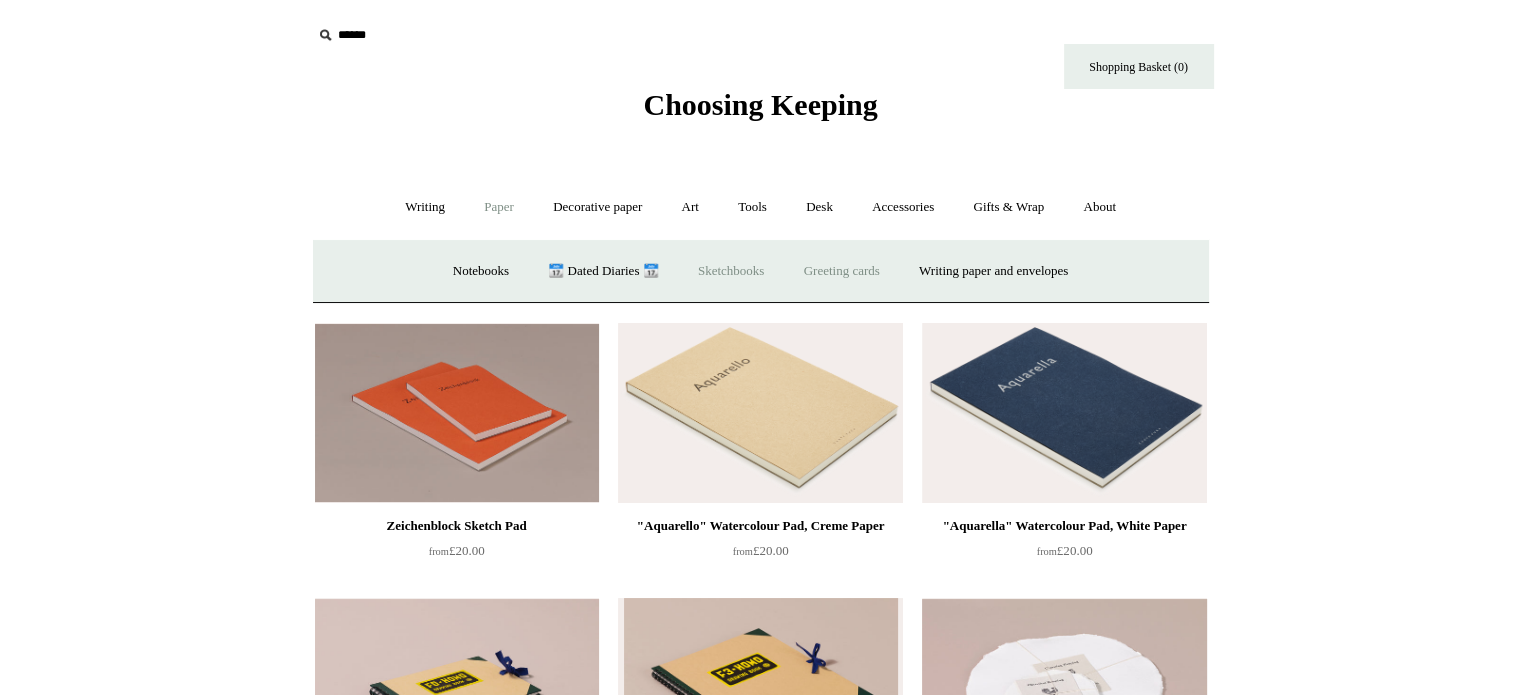 click on "Greeting cards +" at bounding box center (842, 271) 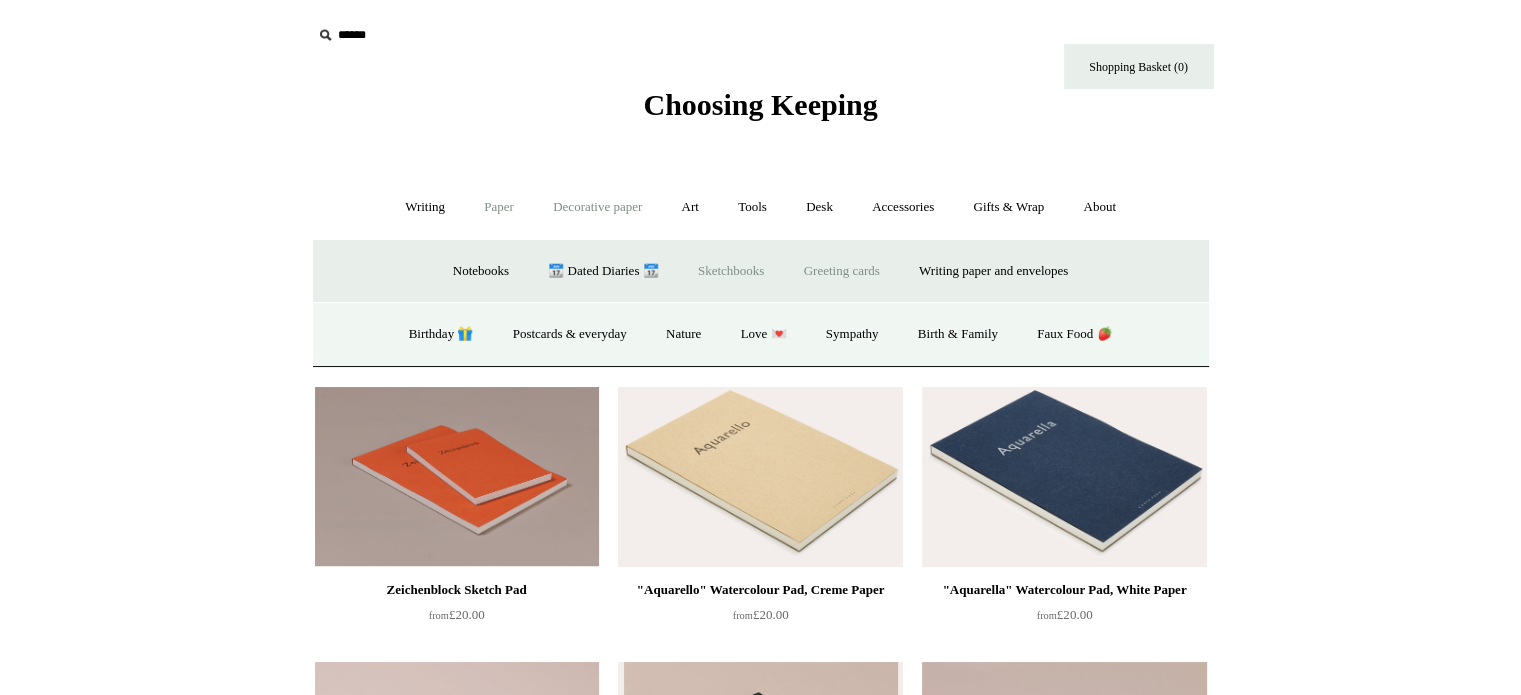 click on "Decorative paper +" at bounding box center [597, 207] 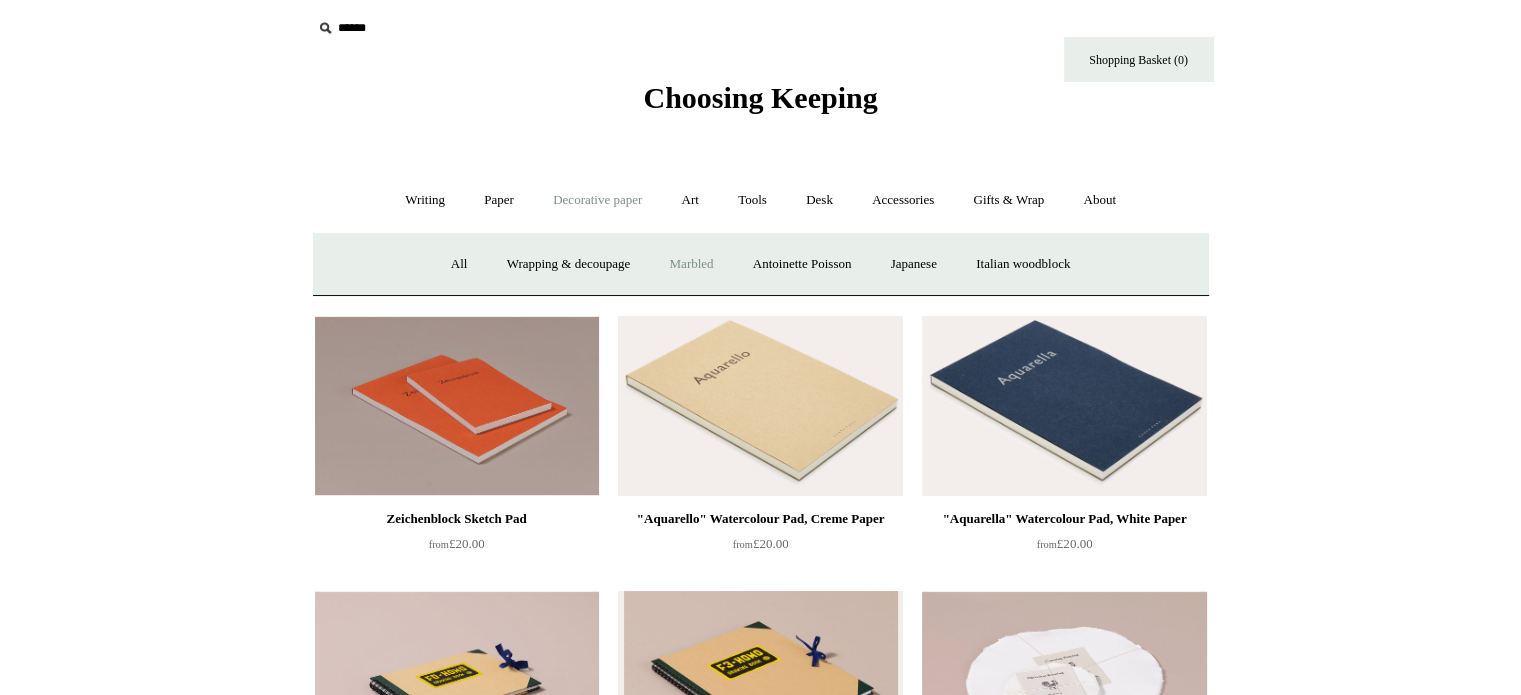 scroll, scrollTop: 0, scrollLeft: 0, axis: both 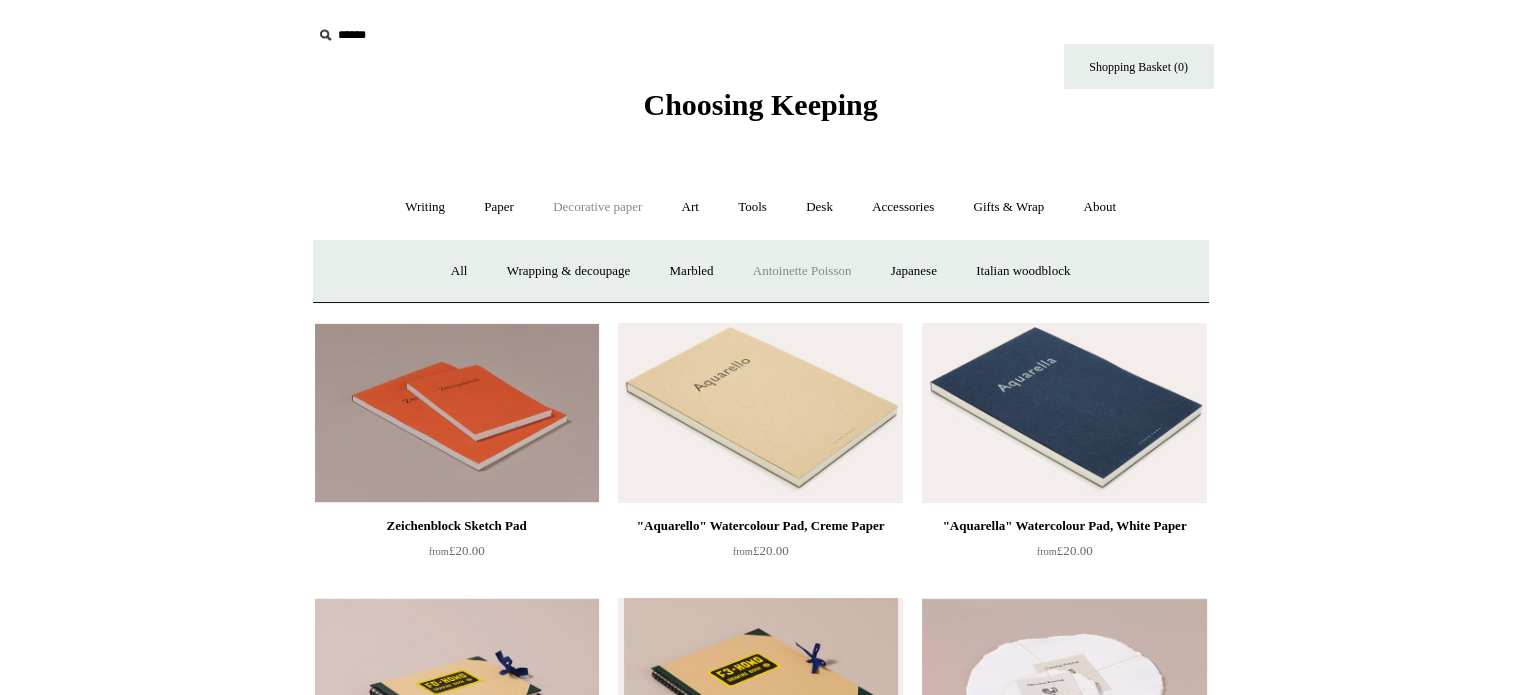 click on "Antoinette Poisson" at bounding box center (802, 271) 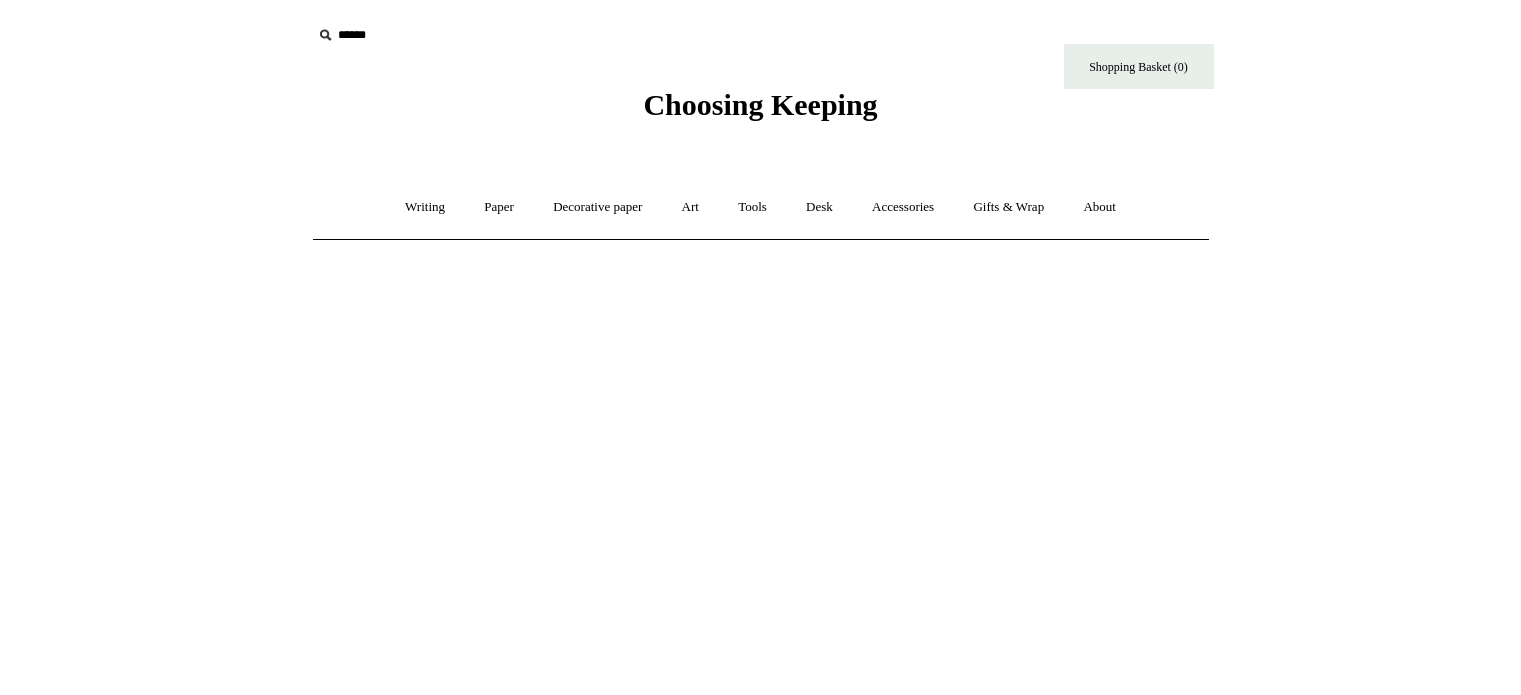 scroll, scrollTop: 0, scrollLeft: 0, axis: both 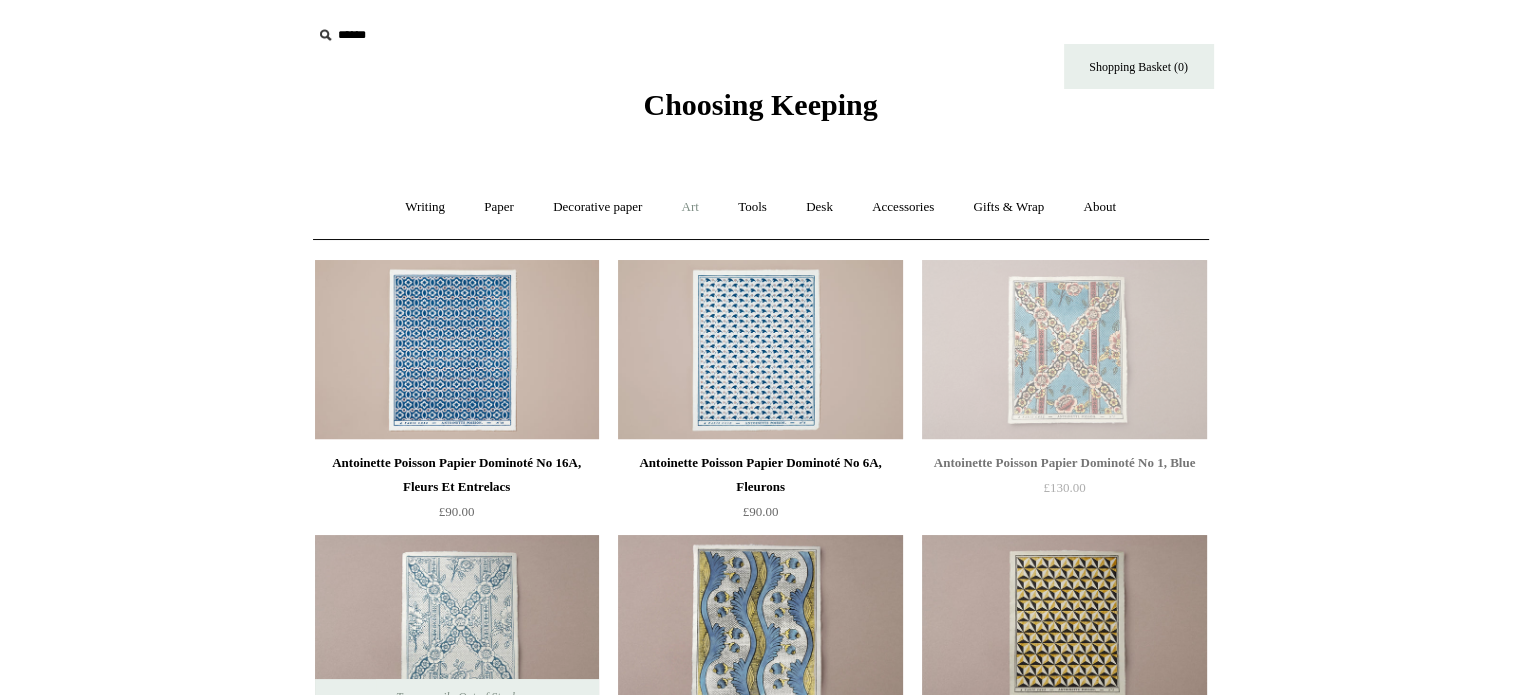 click on "Art +" at bounding box center (690, 207) 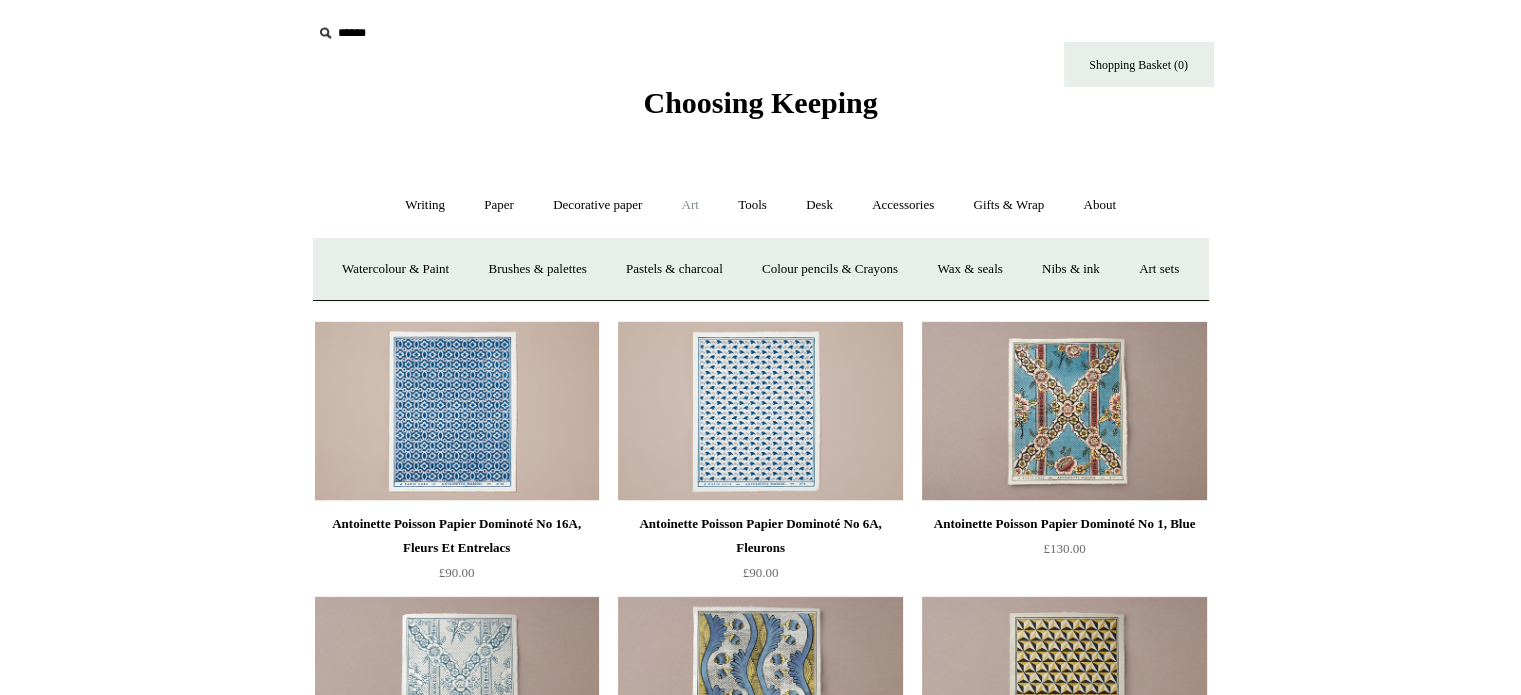 scroll, scrollTop: 0, scrollLeft: 0, axis: both 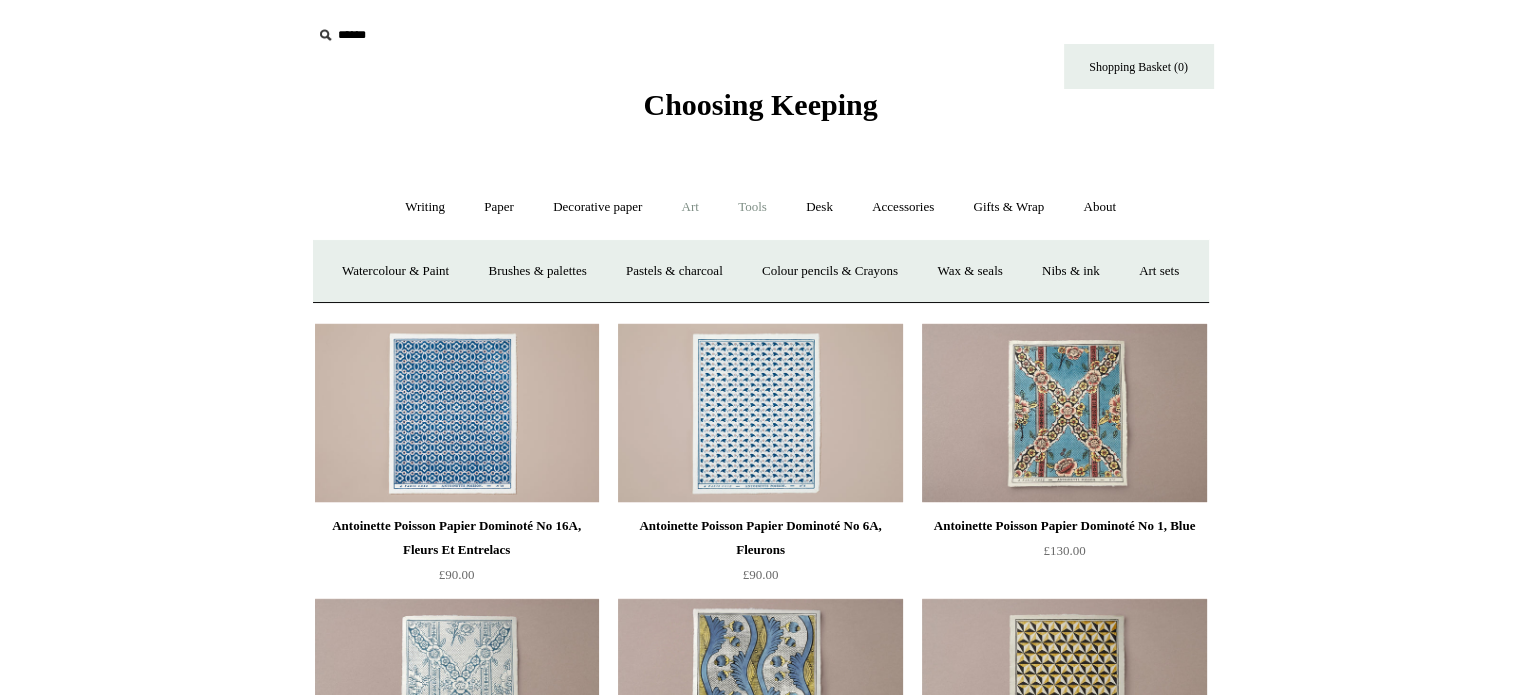 click on "Tools +" at bounding box center [752, 207] 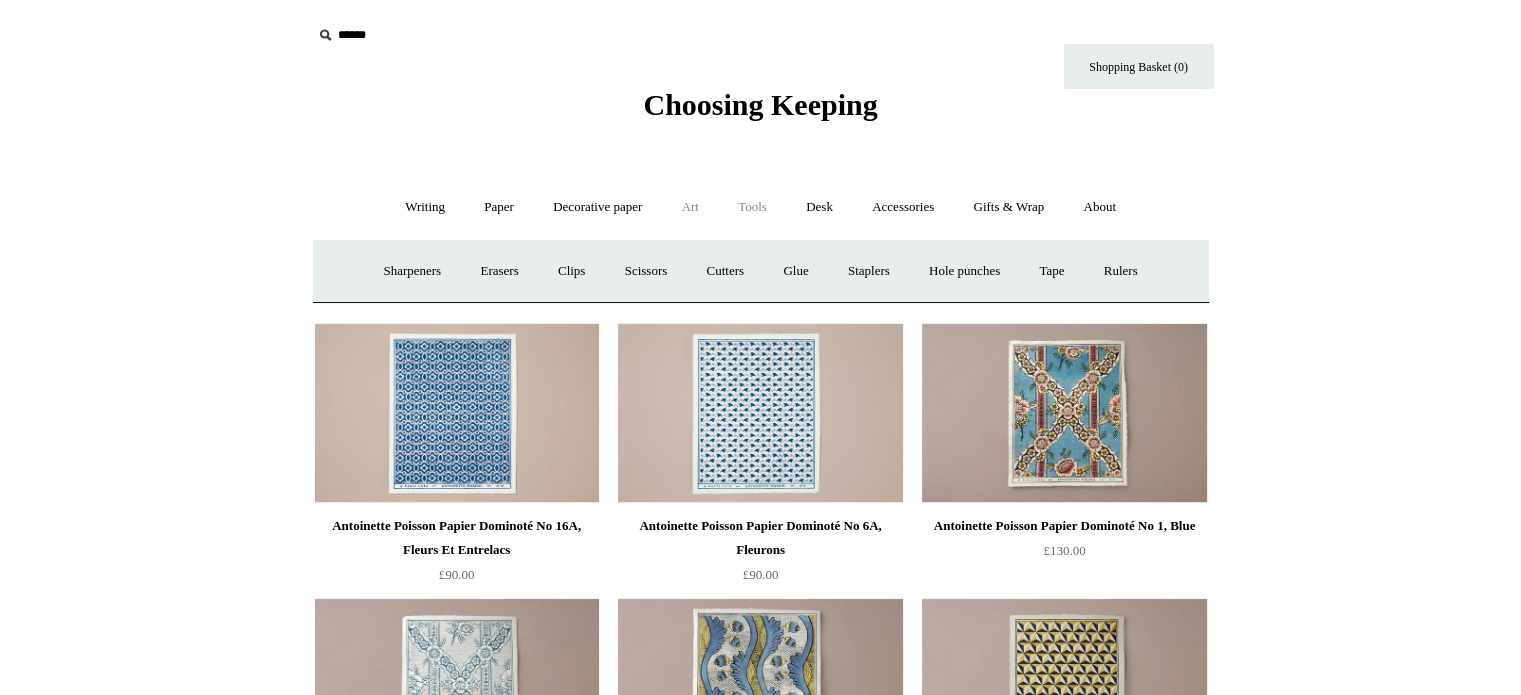 click on "Art +" at bounding box center [690, 207] 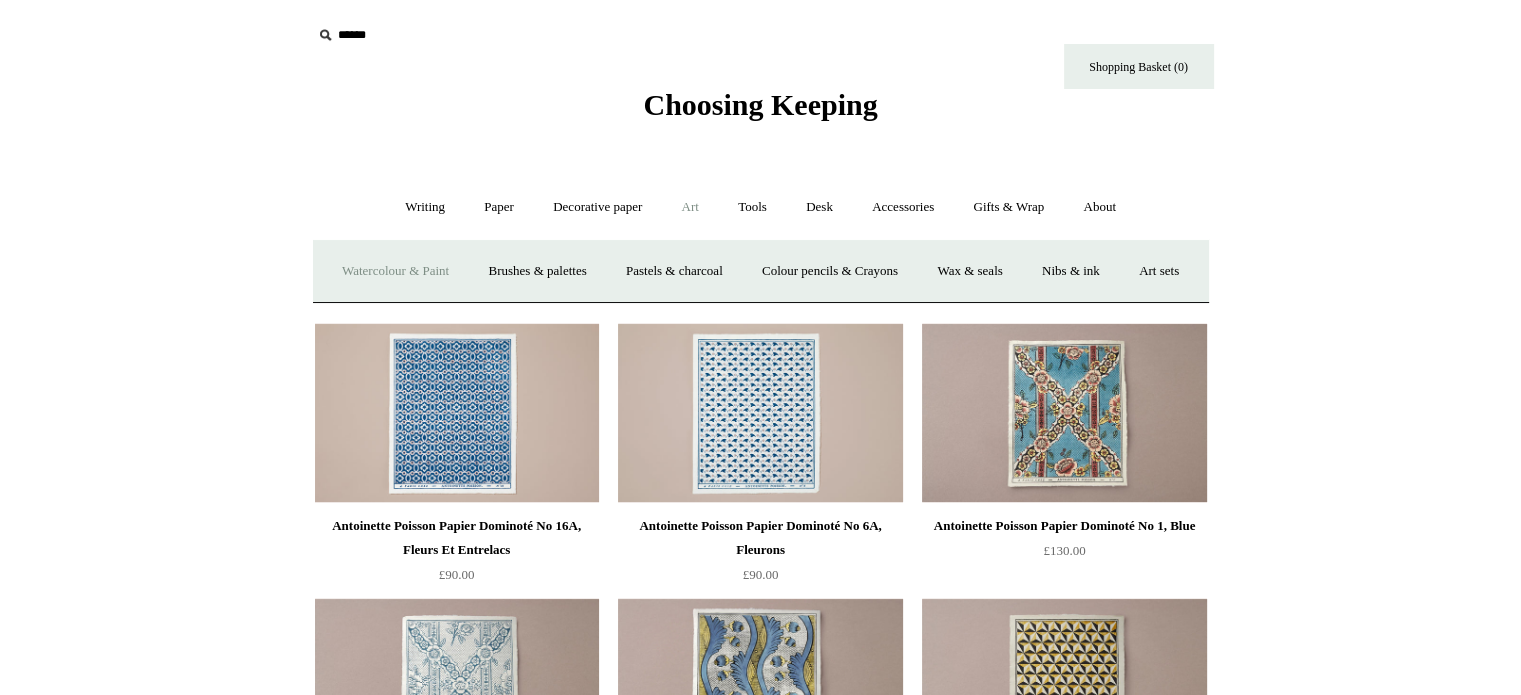 click on "Watercolour & Paint" at bounding box center [395, 271] 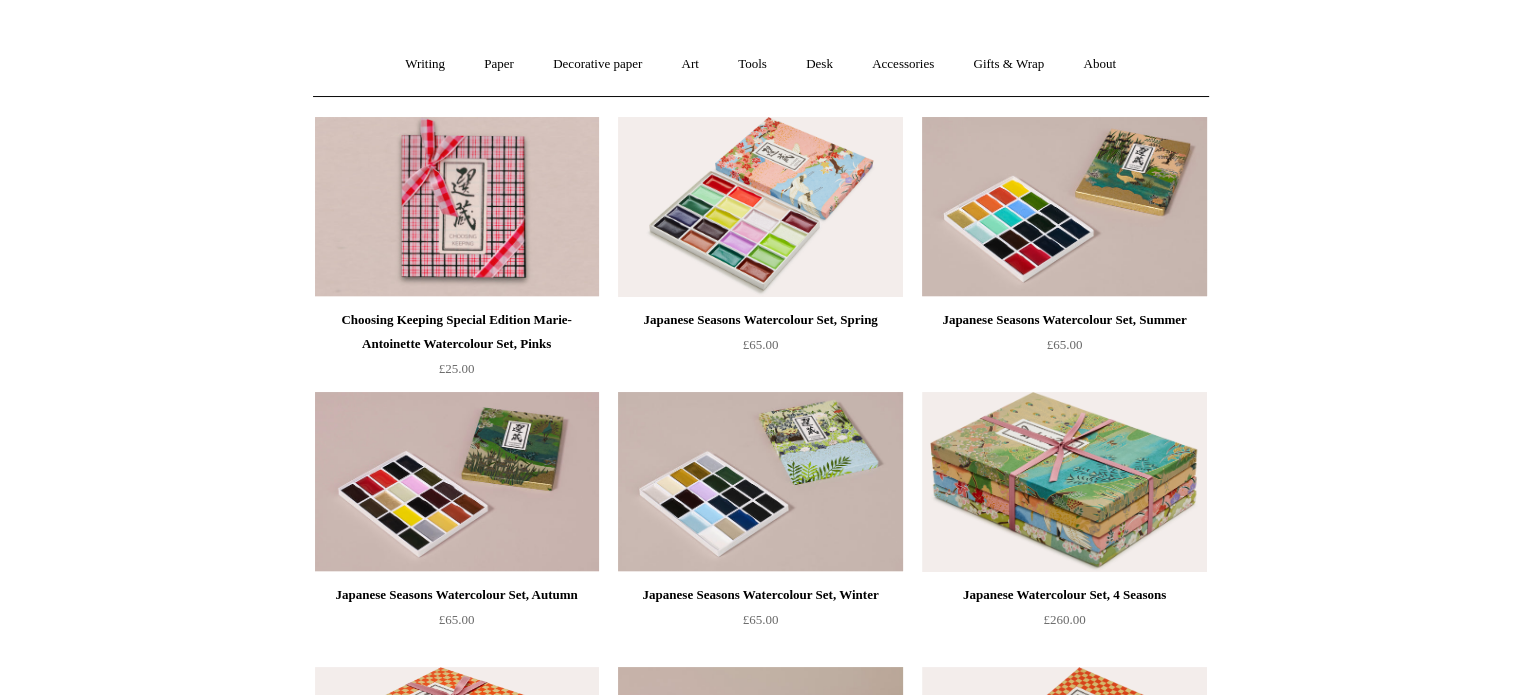 scroll, scrollTop: 0, scrollLeft: 0, axis: both 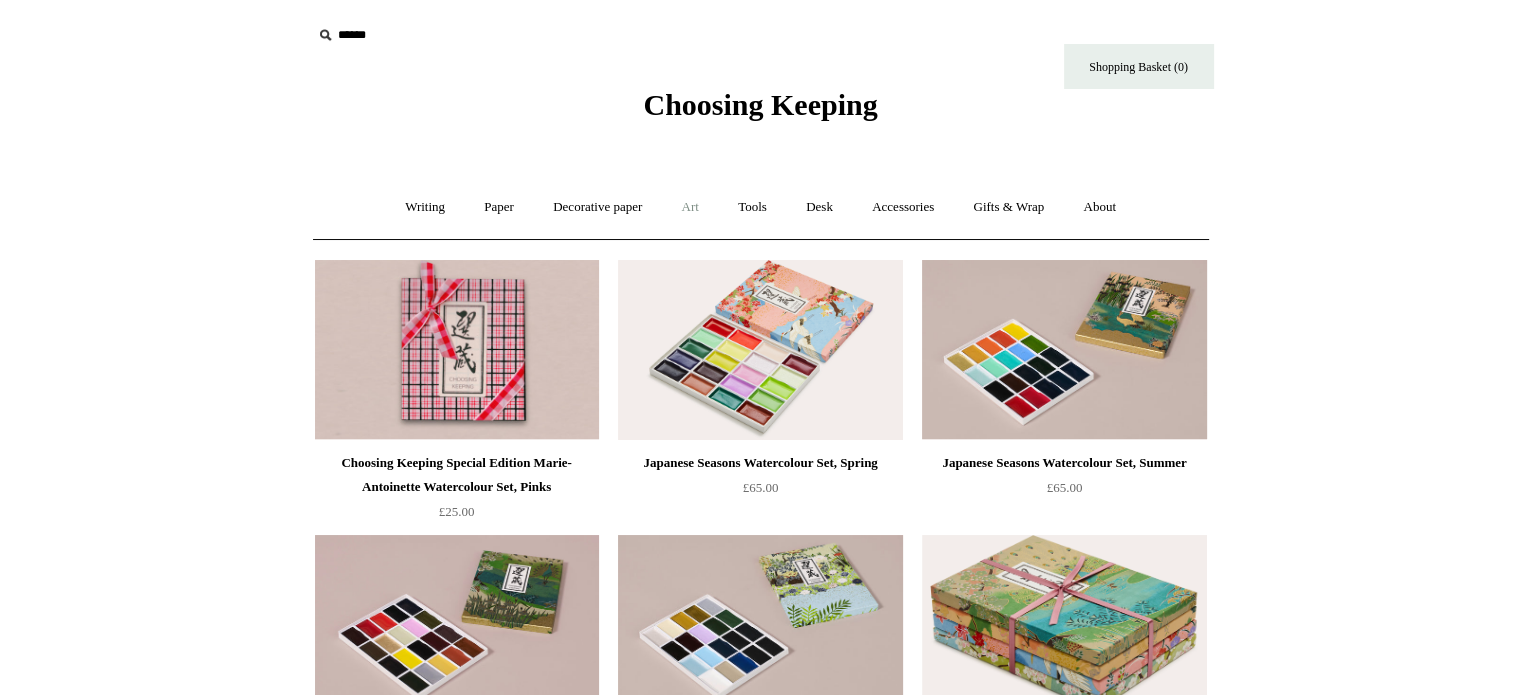 click on "Art +" at bounding box center [690, 207] 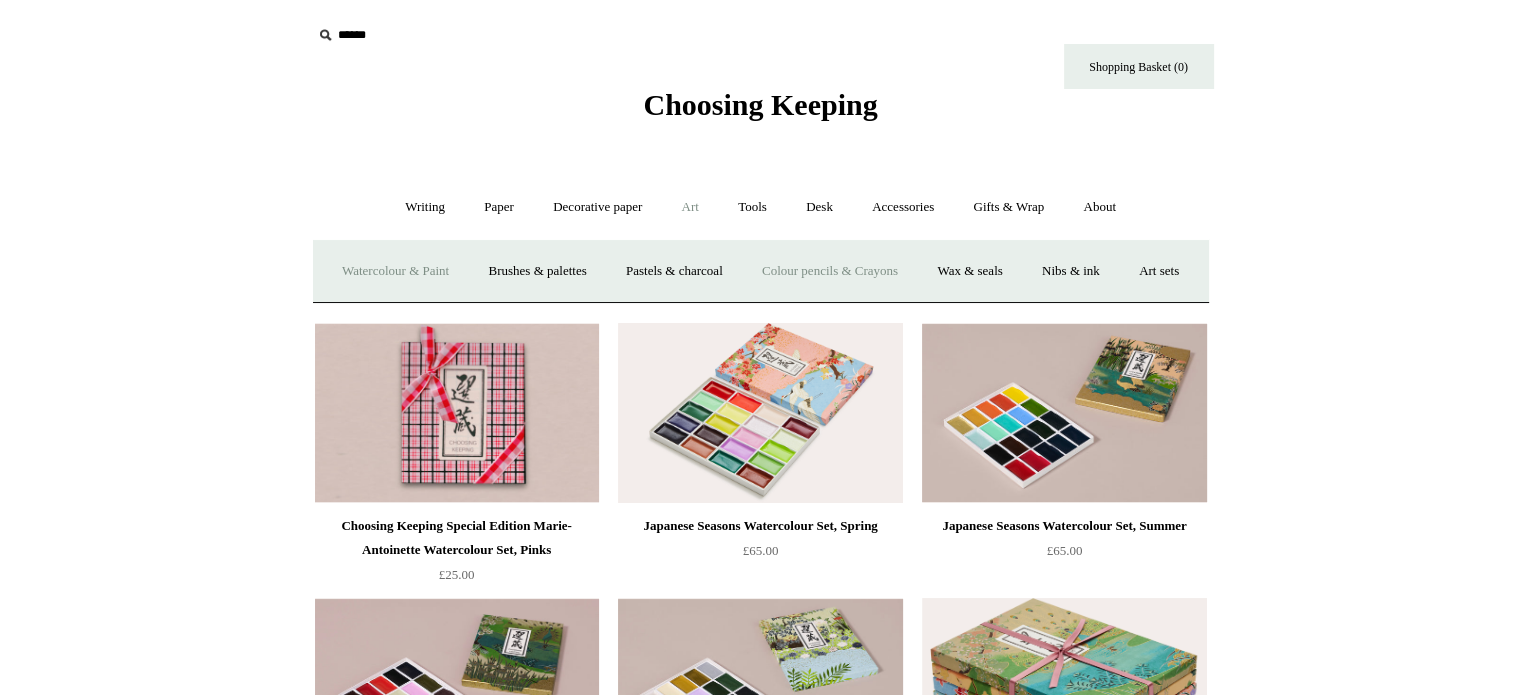 click on "Colour pencils & Crayons" at bounding box center [830, 271] 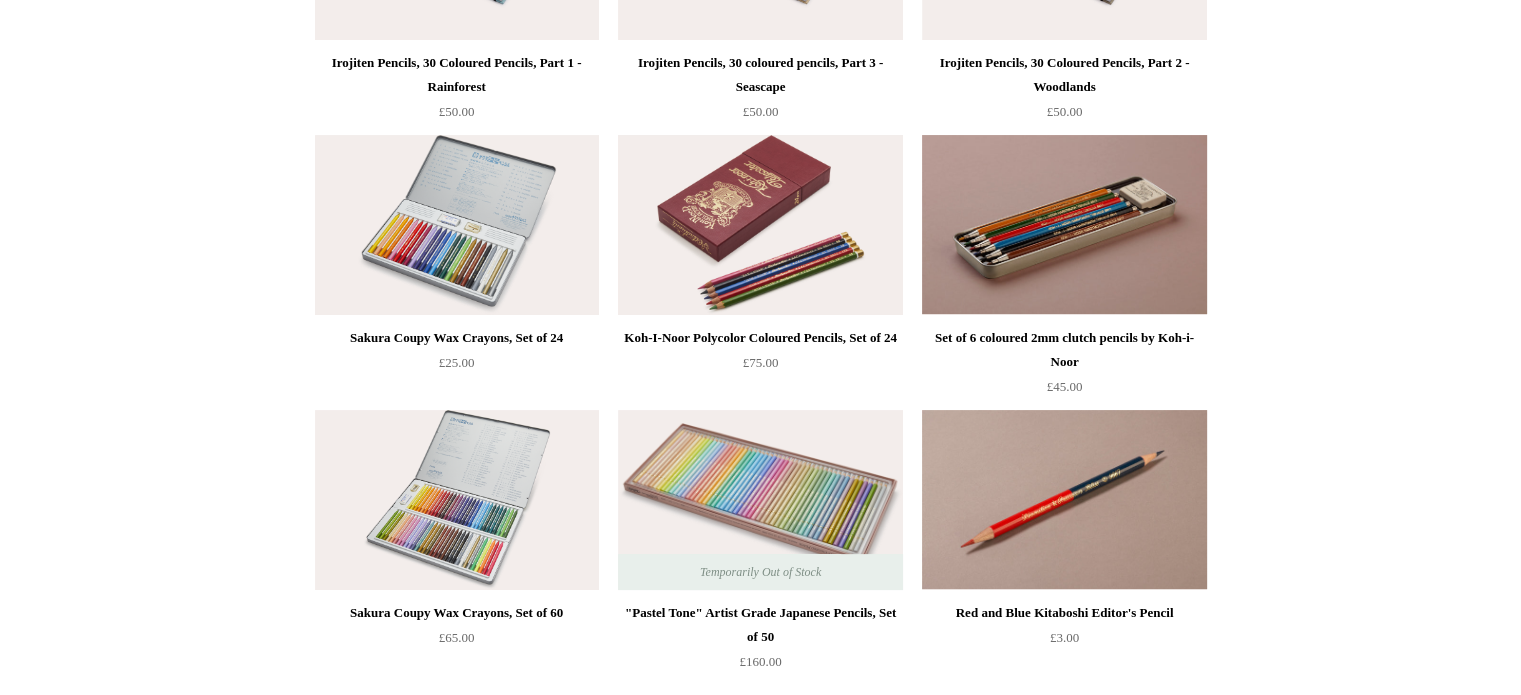 scroll, scrollTop: 0, scrollLeft: 0, axis: both 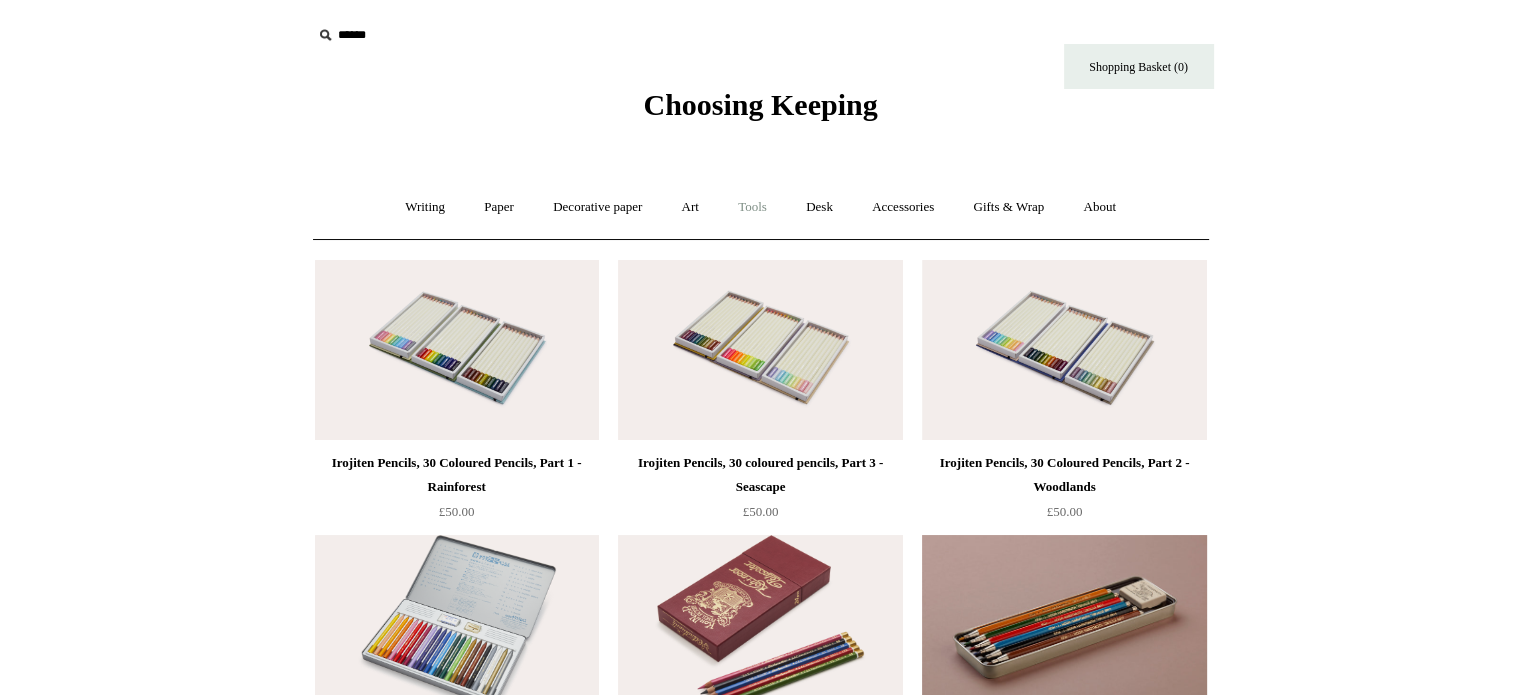click on "Tools +" at bounding box center (752, 207) 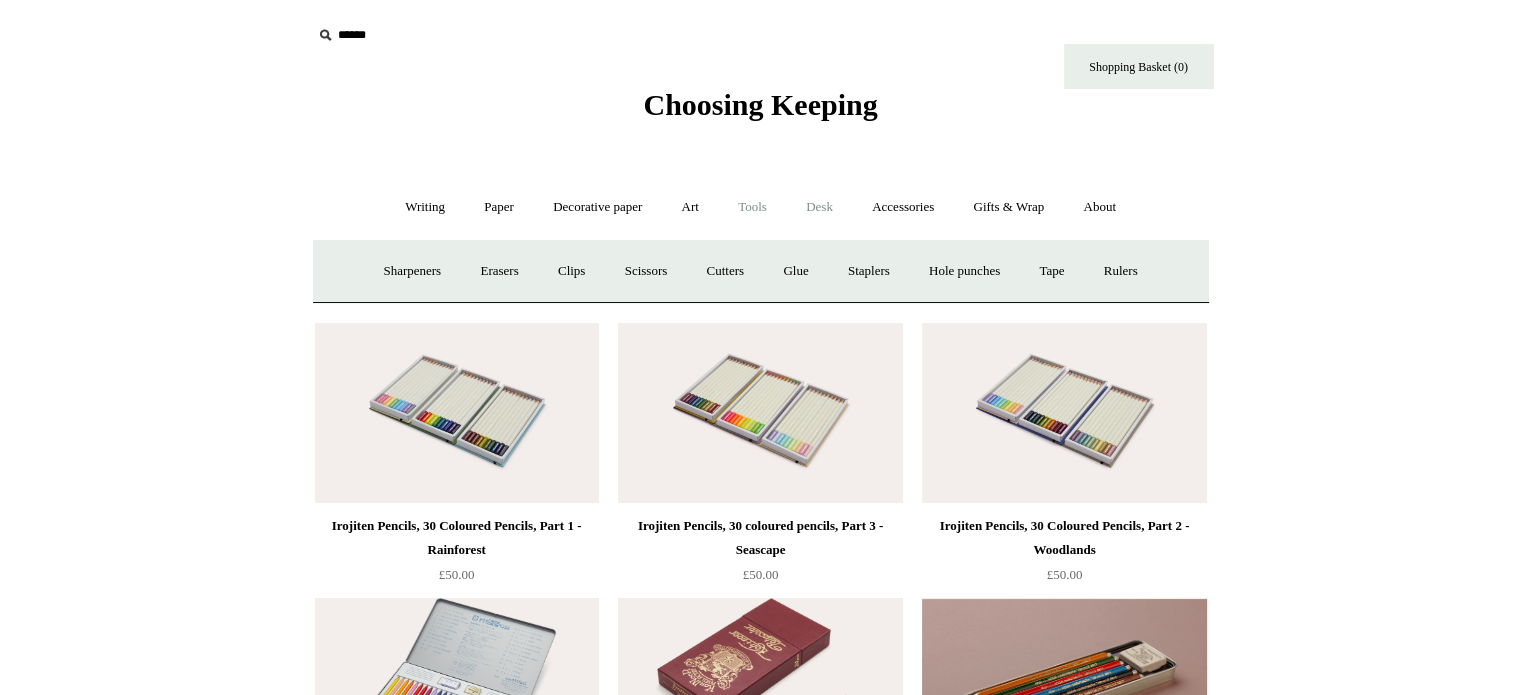 click on "Desk +" at bounding box center (819, 207) 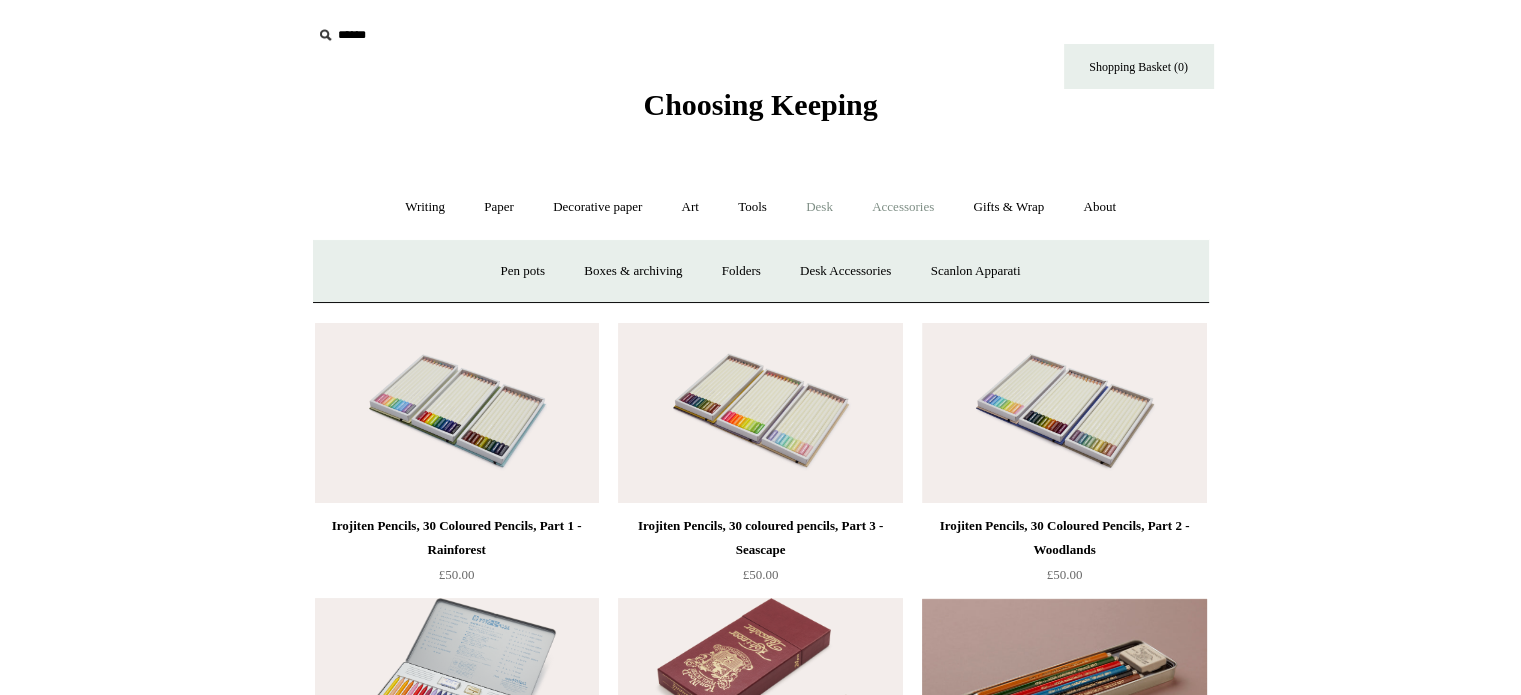 click on "Accessories +" at bounding box center [903, 207] 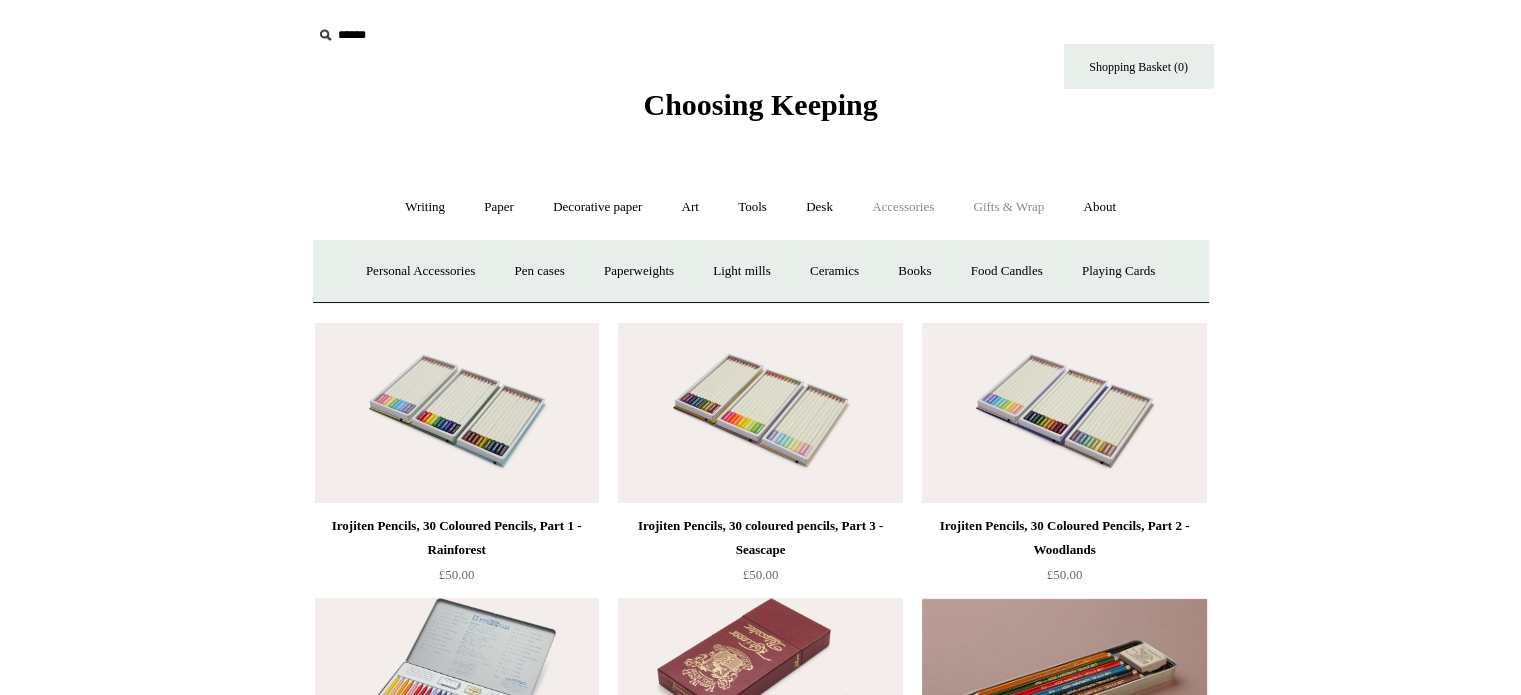 click on "Gifts & Wrap +" at bounding box center (1008, 207) 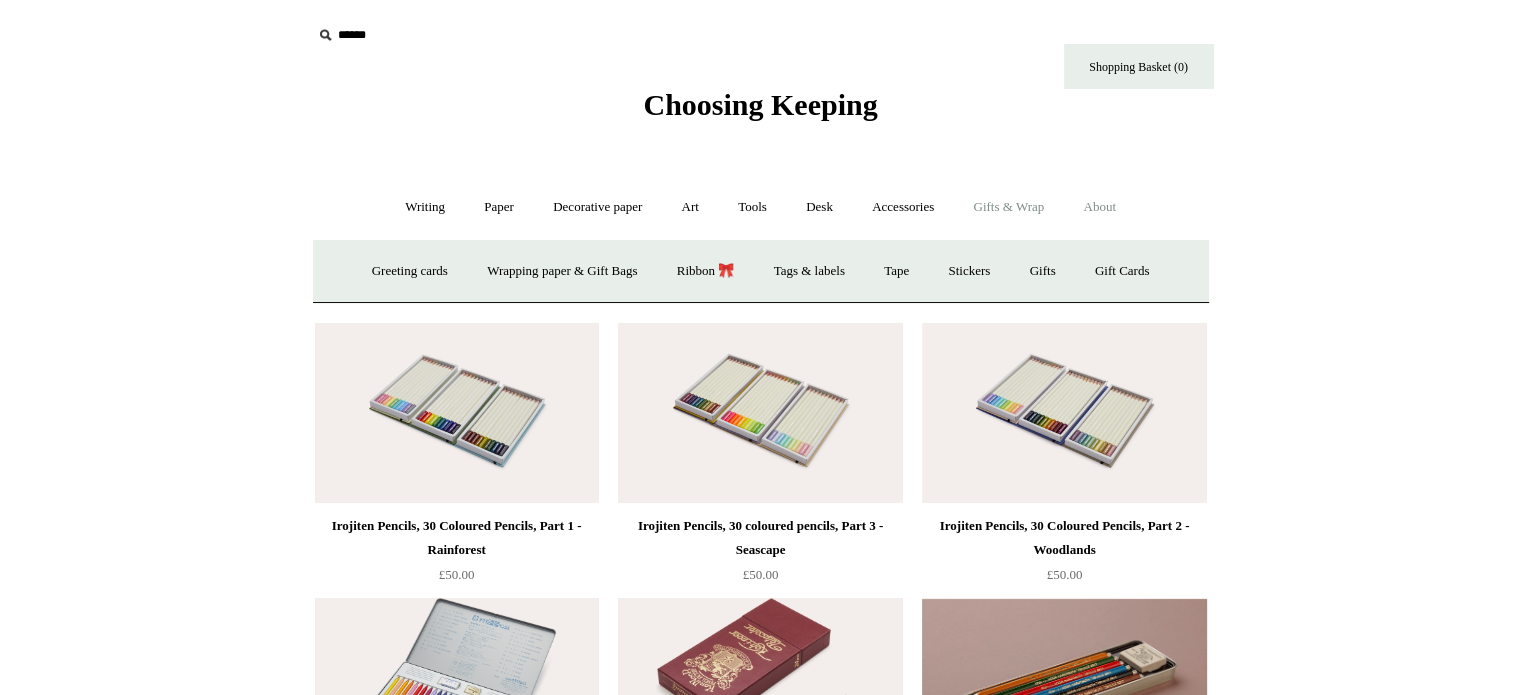 click on "About +" at bounding box center [1099, 207] 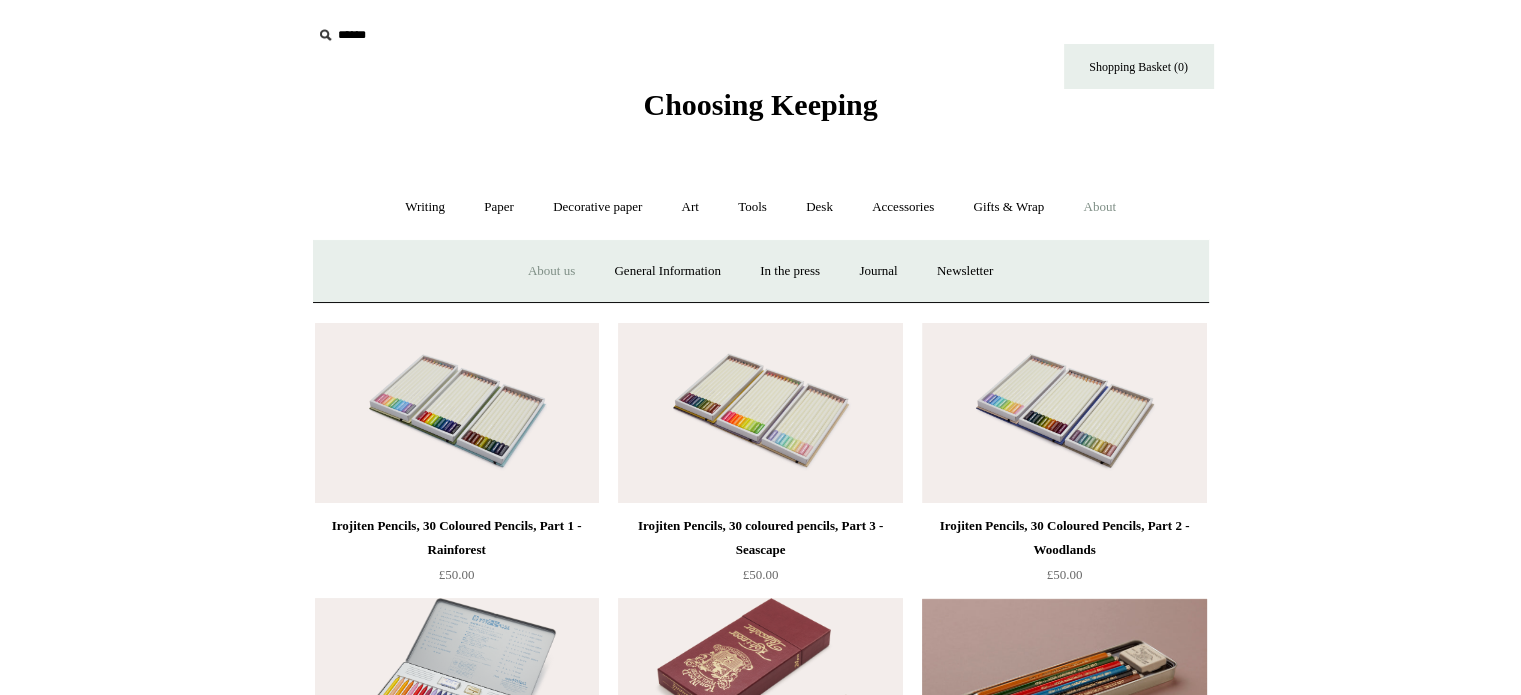 click on "About us" at bounding box center (551, 271) 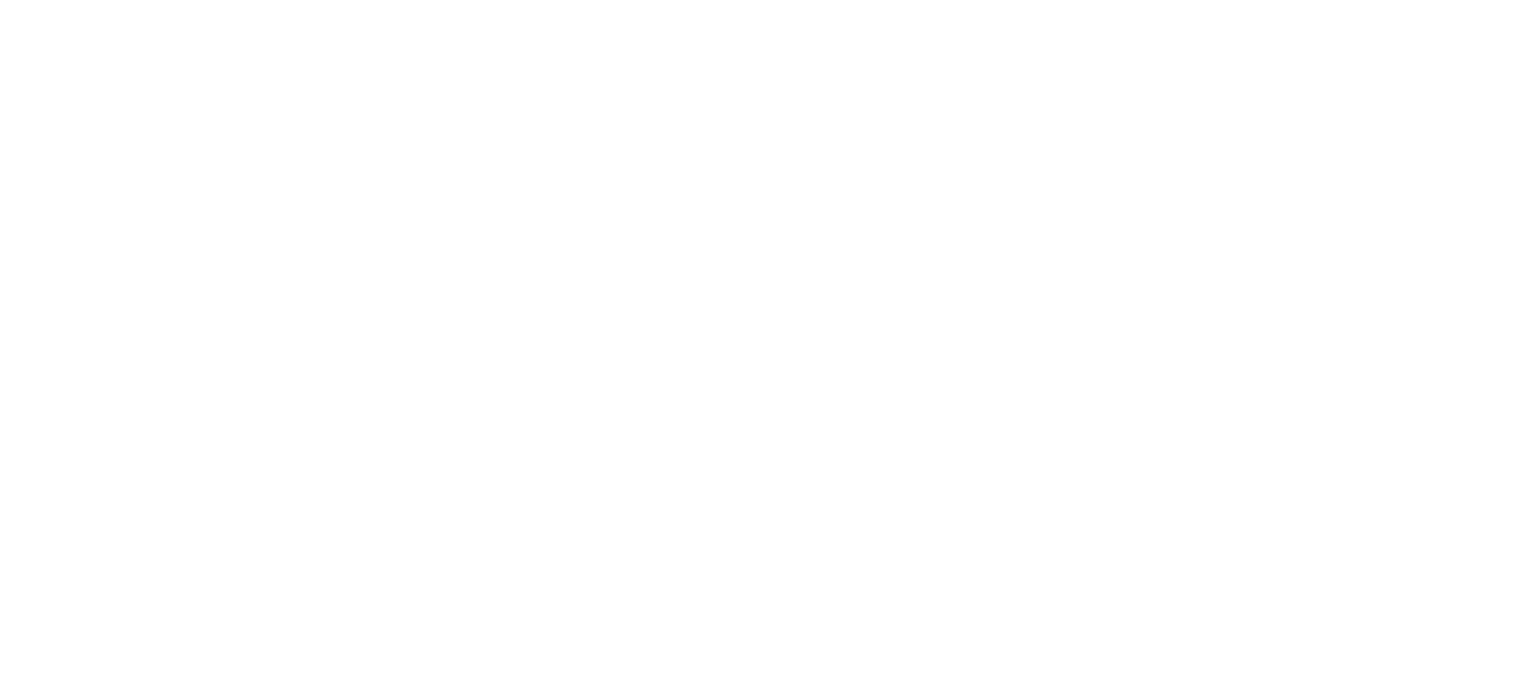 scroll, scrollTop: 0, scrollLeft: 0, axis: both 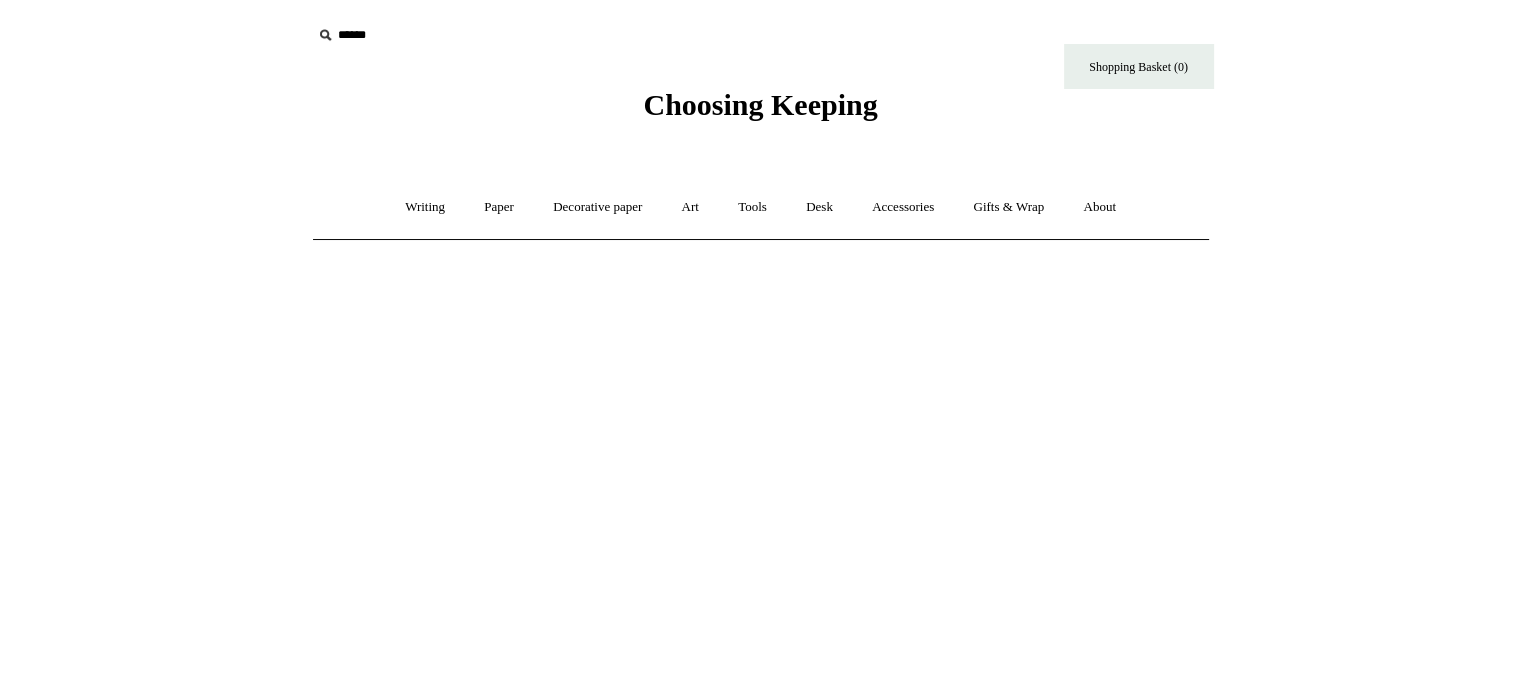 click on "Choosing Keeping" at bounding box center (760, 104) 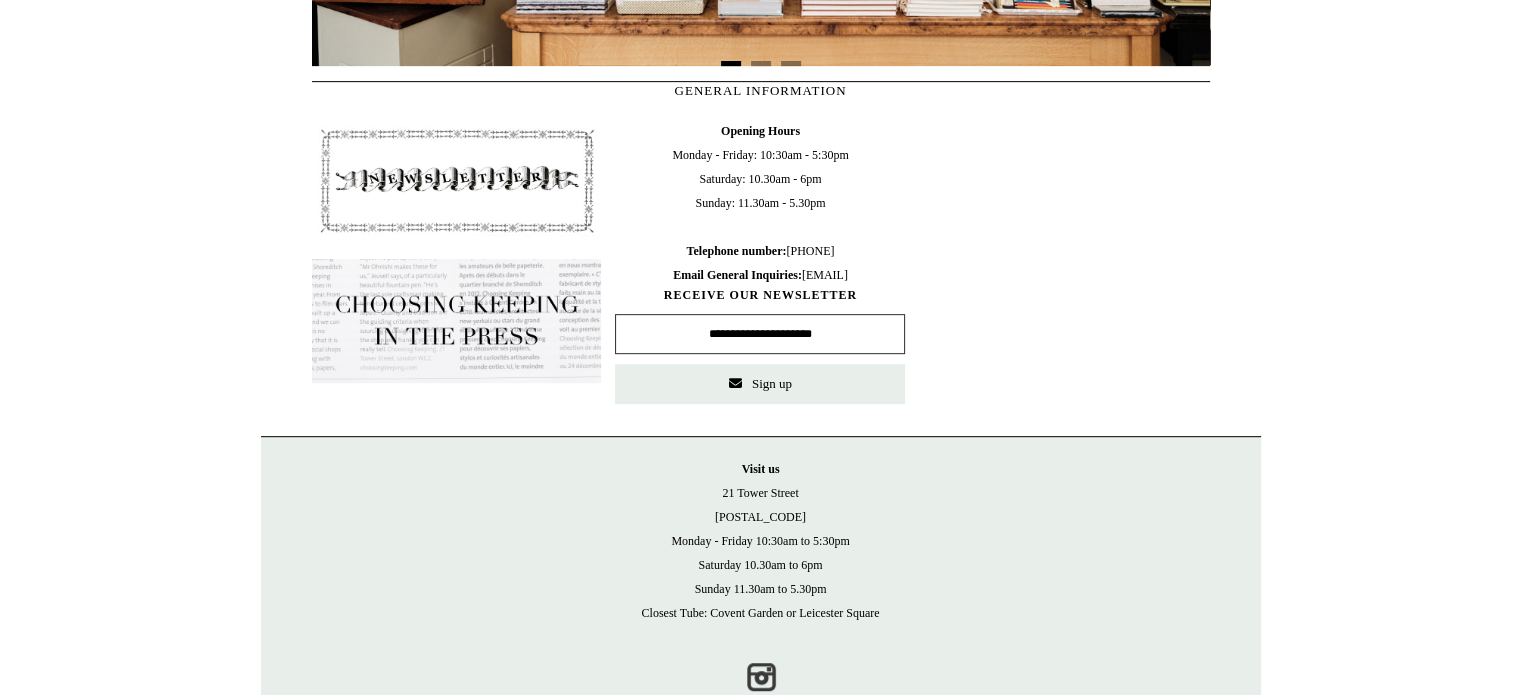 scroll, scrollTop: 900, scrollLeft: 0, axis: vertical 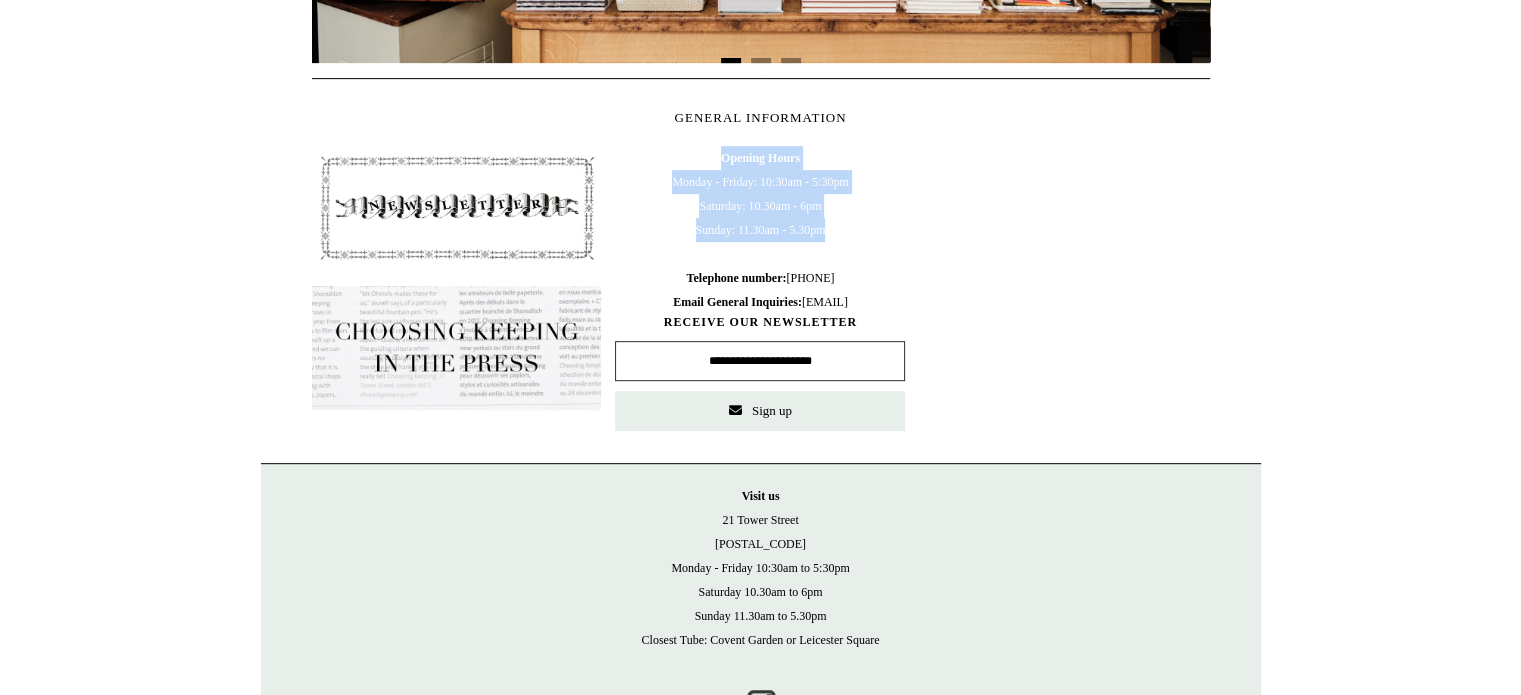 drag, startPoint x: 657, startPoint y: 167, endPoint x: 881, endPoint y: 221, distance: 230.417 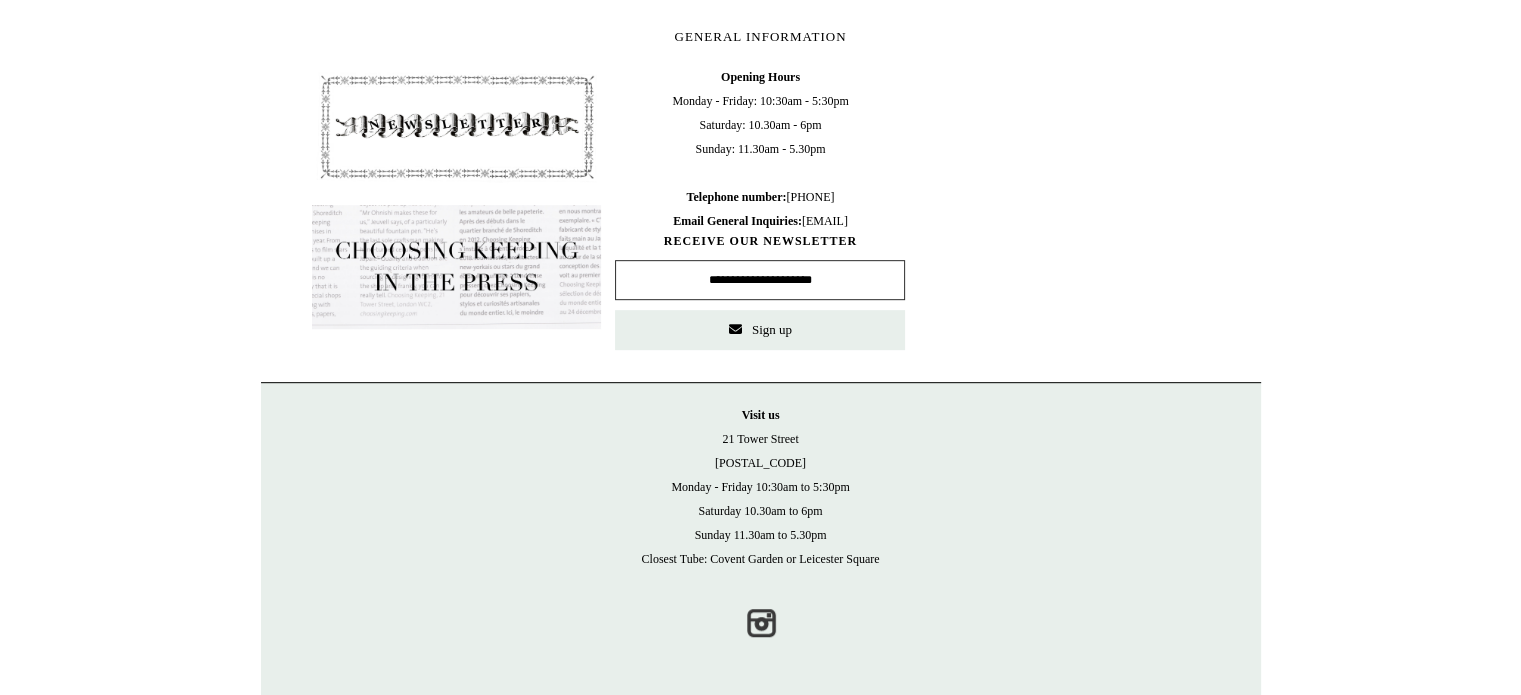 scroll, scrollTop: 988, scrollLeft: 0, axis: vertical 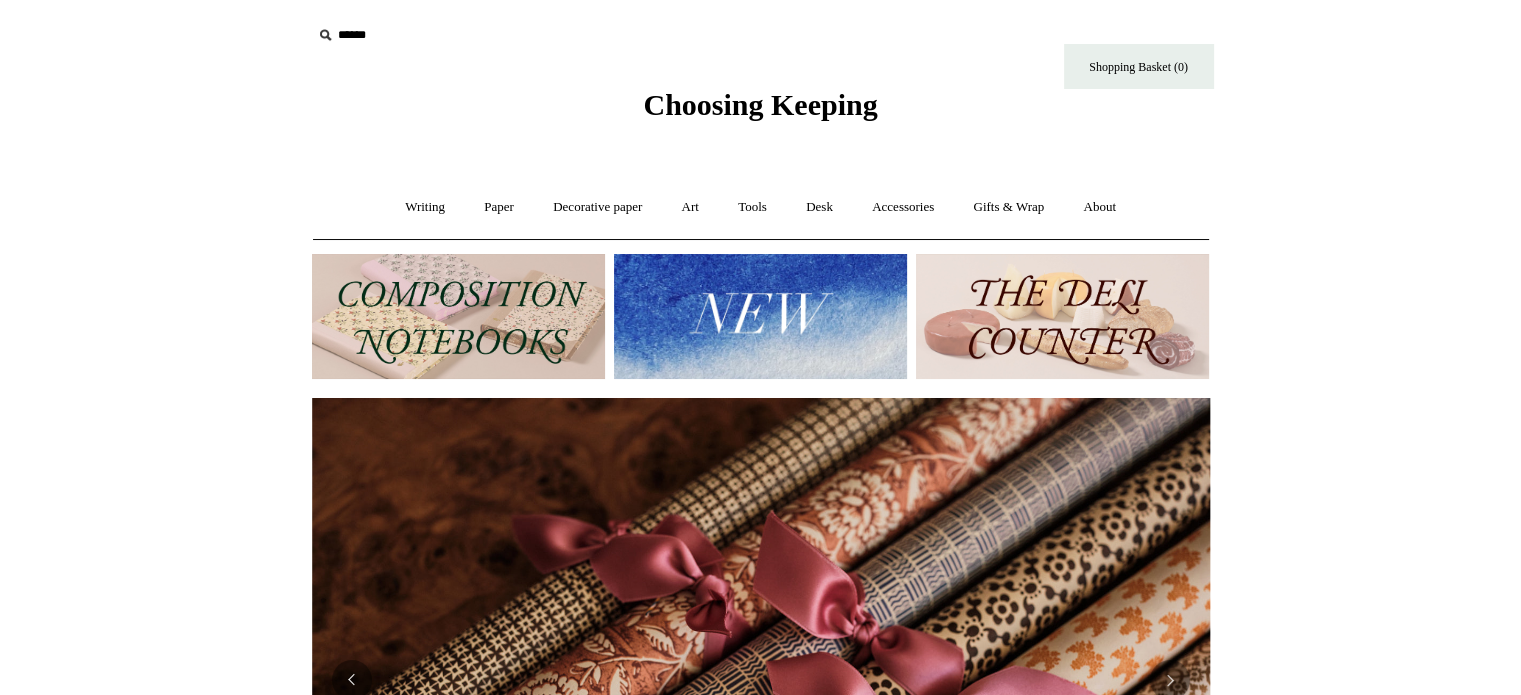 drag, startPoint x: 1328, startPoint y: 235, endPoint x: 1411, endPoint y: 12, distance: 237.94537 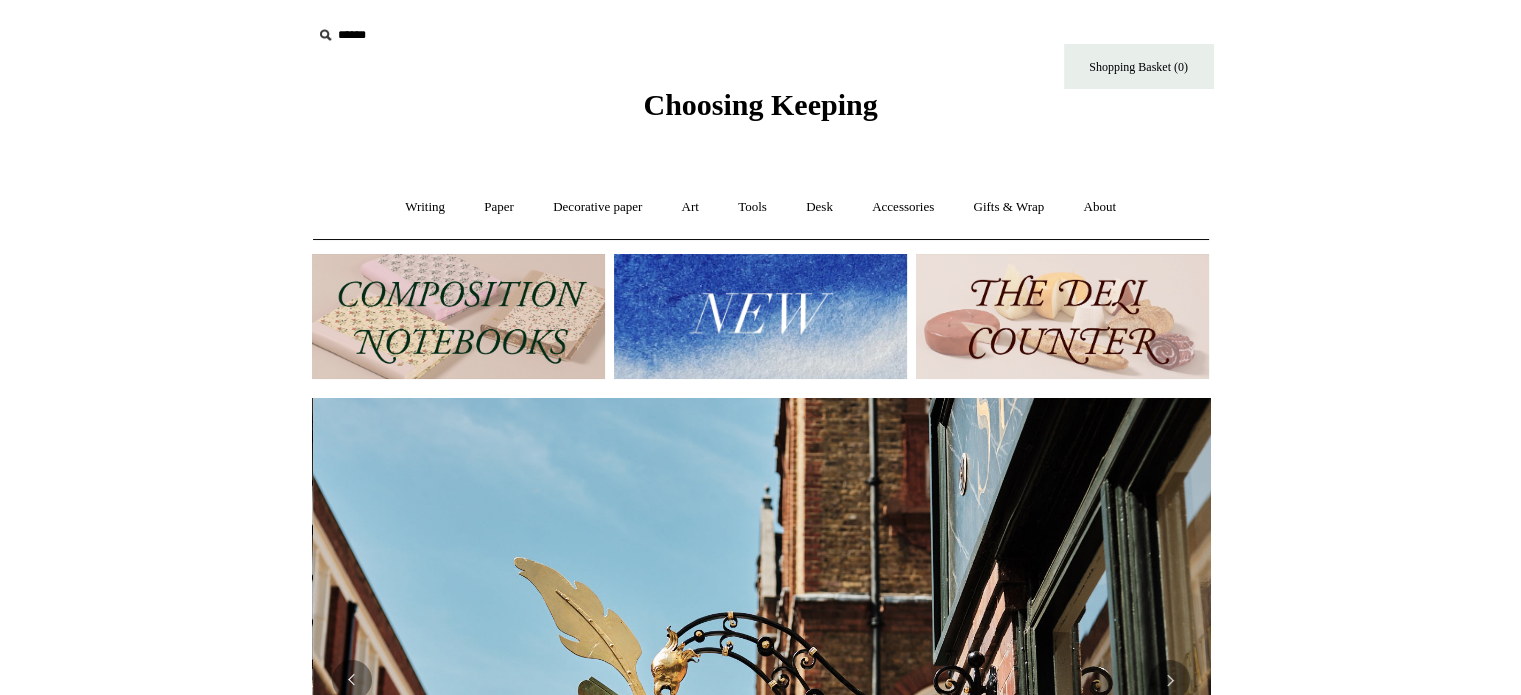scroll, scrollTop: 0, scrollLeft: 898, axis: horizontal 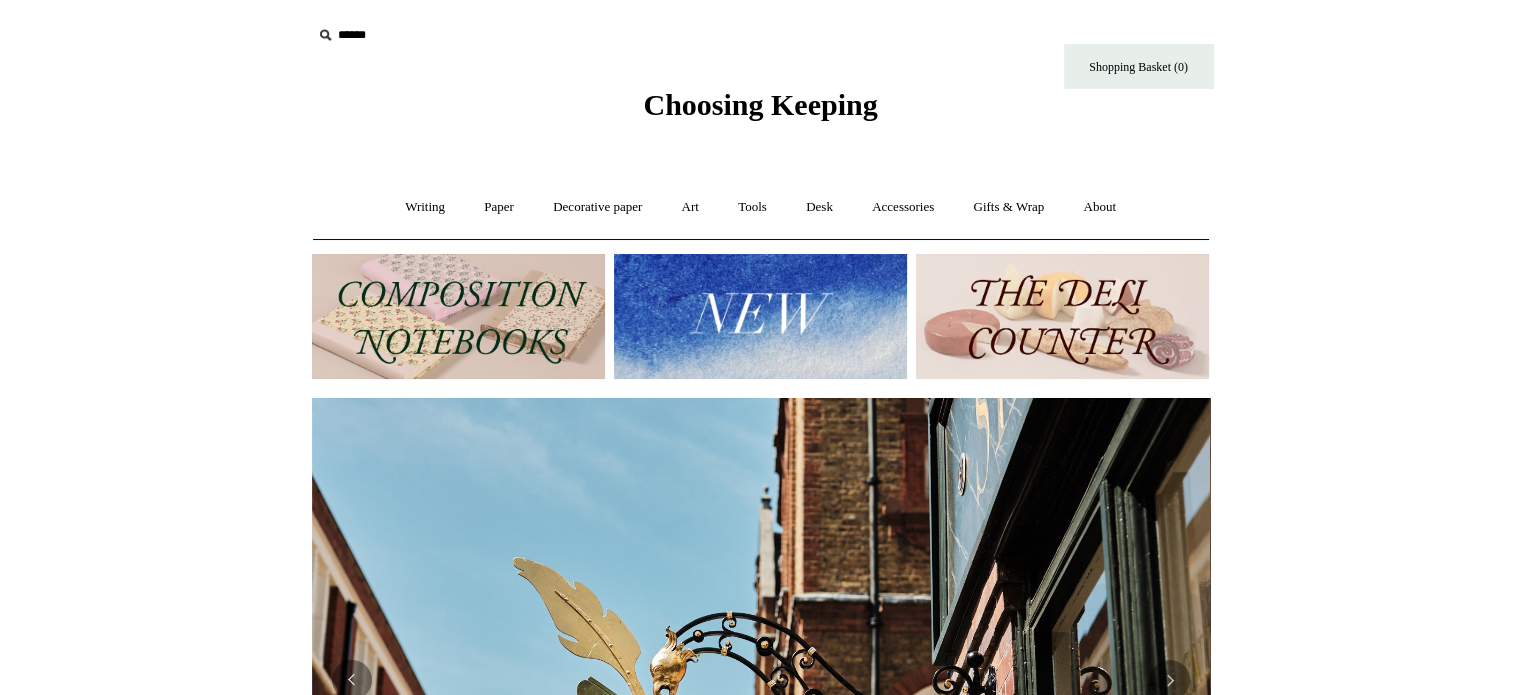 click on "Menu
Choosing Keeping
*
Shipping Information
Shopping Basket (0)
*
⤺
+ +" at bounding box center [760, 837] 